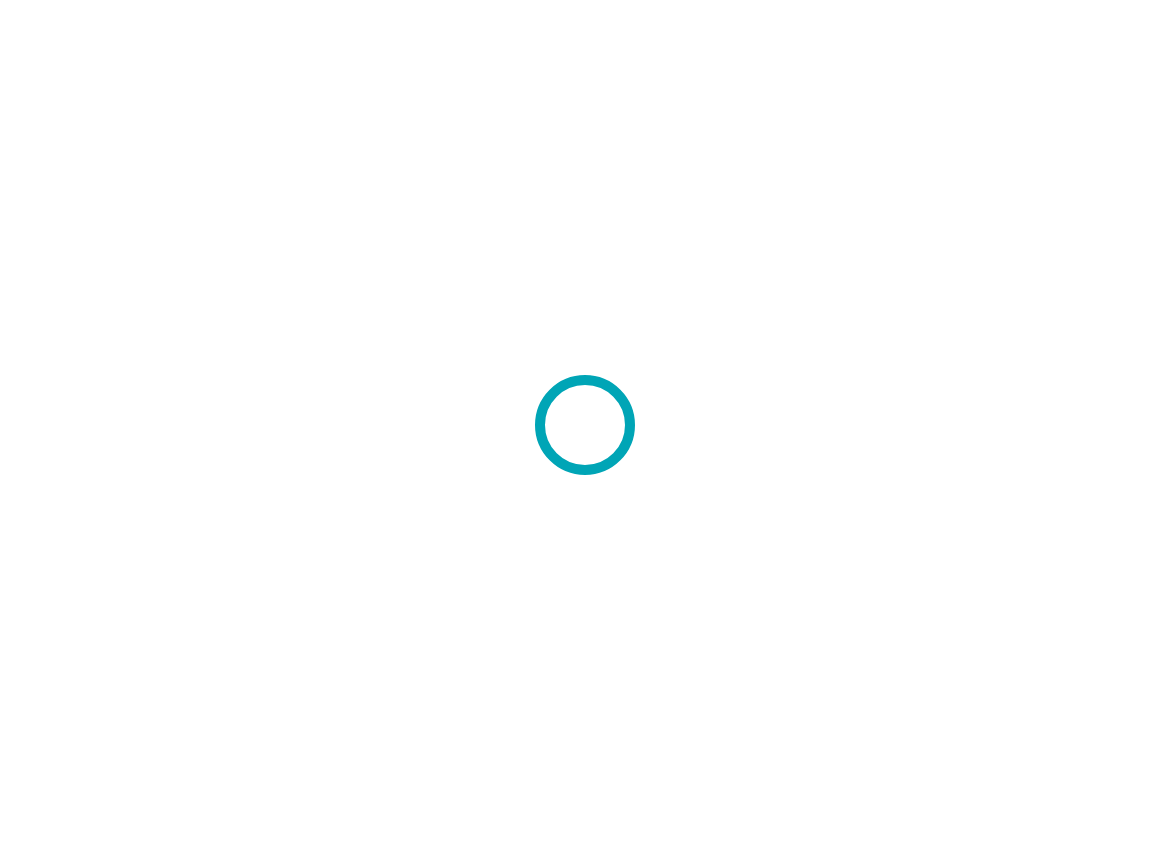 scroll, scrollTop: 0, scrollLeft: 0, axis: both 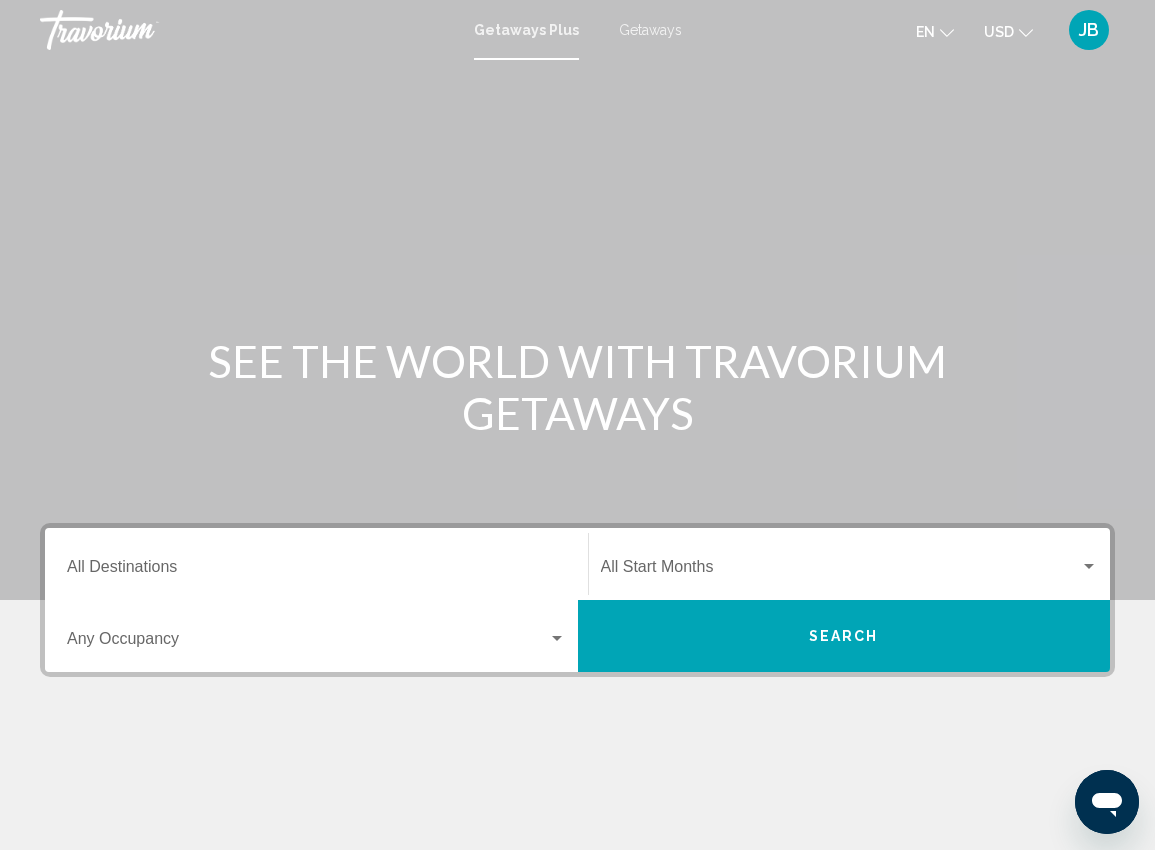 click on "Destination All Destinations" at bounding box center [316, 571] 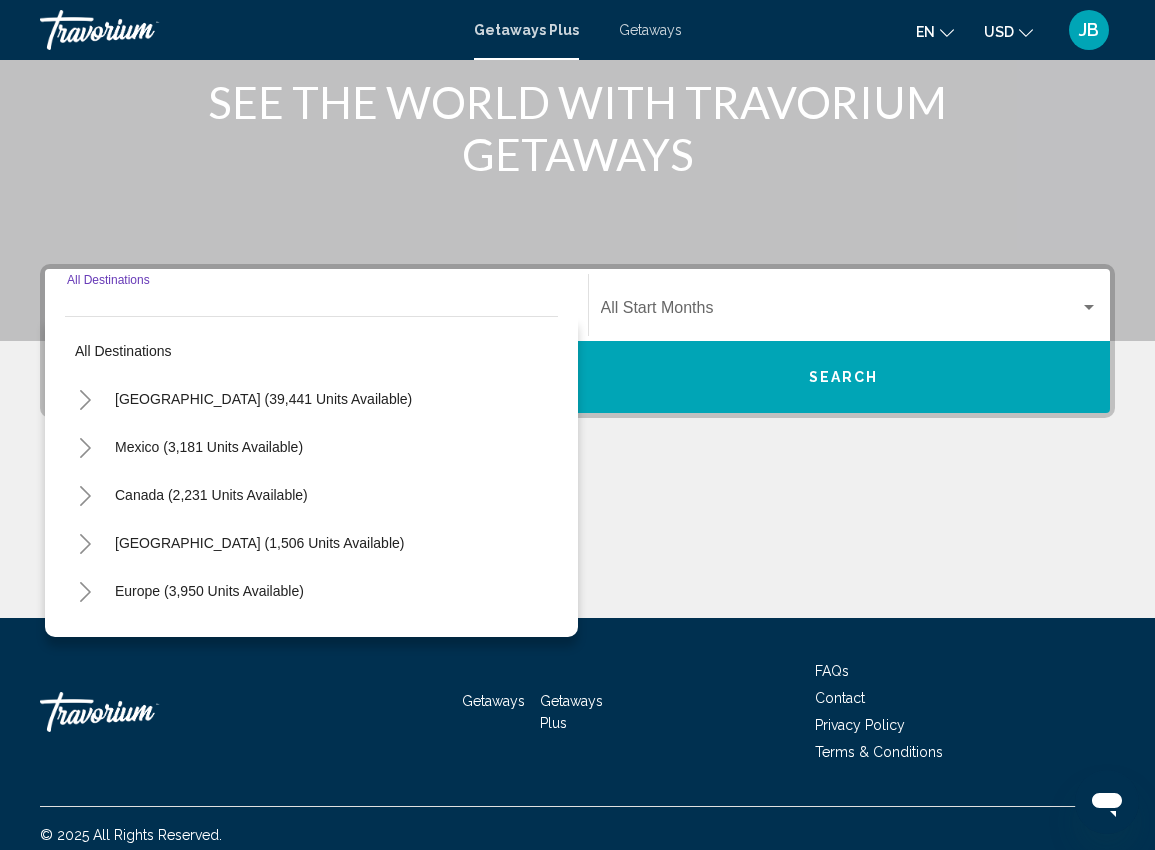 scroll, scrollTop: 272, scrollLeft: 0, axis: vertical 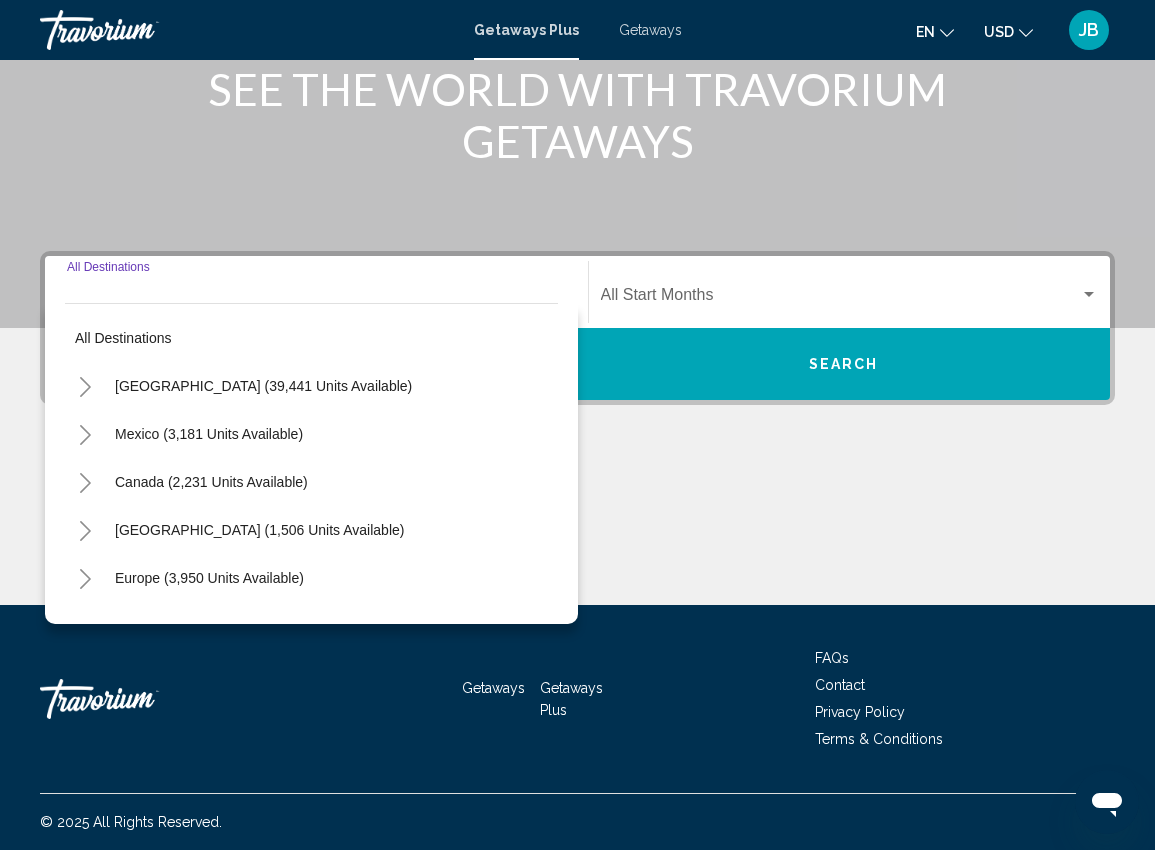 click 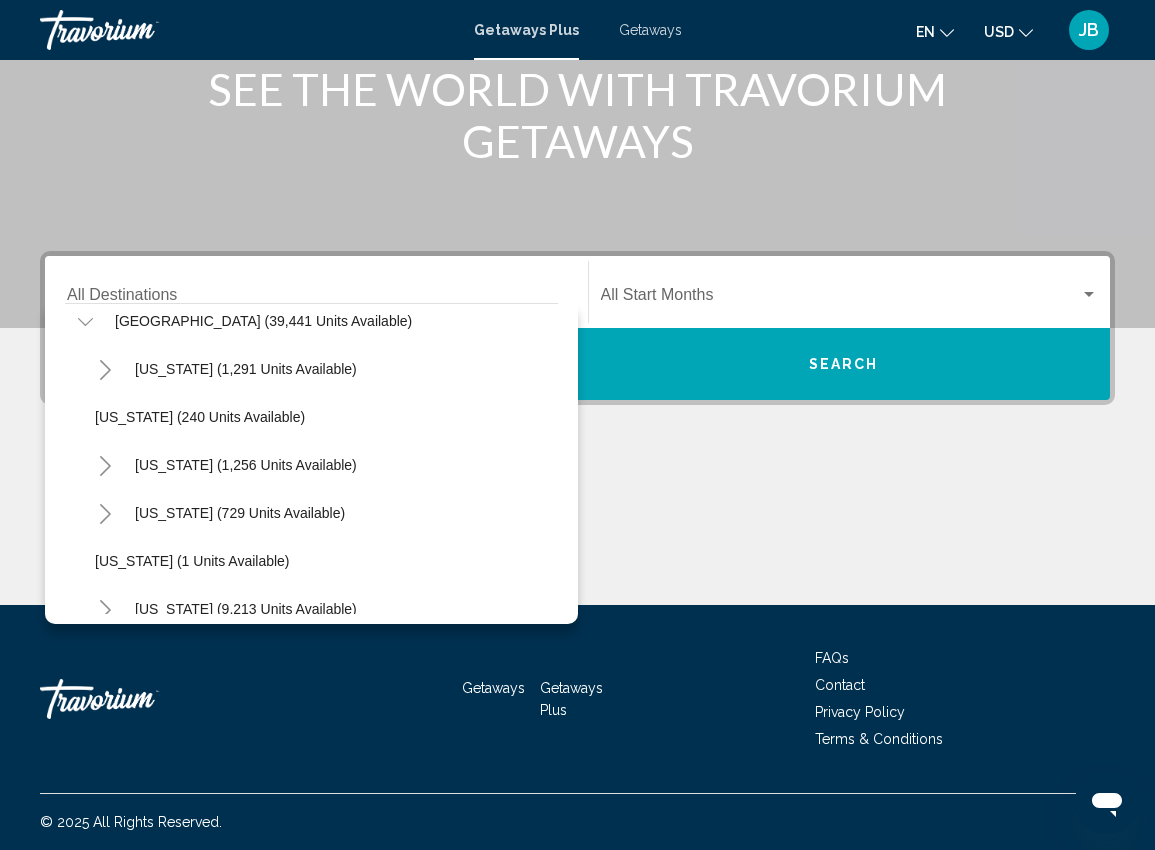 scroll, scrollTop: 100, scrollLeft: 0, axis: vertical 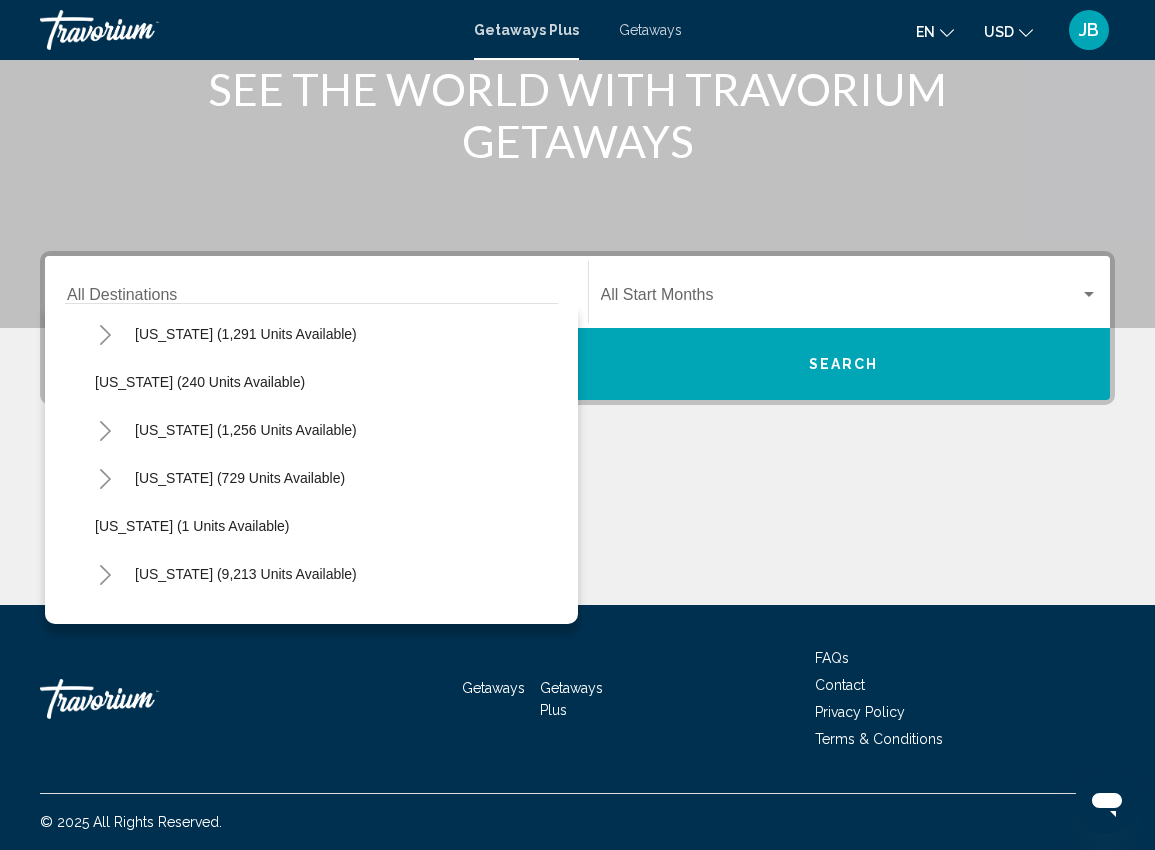 click 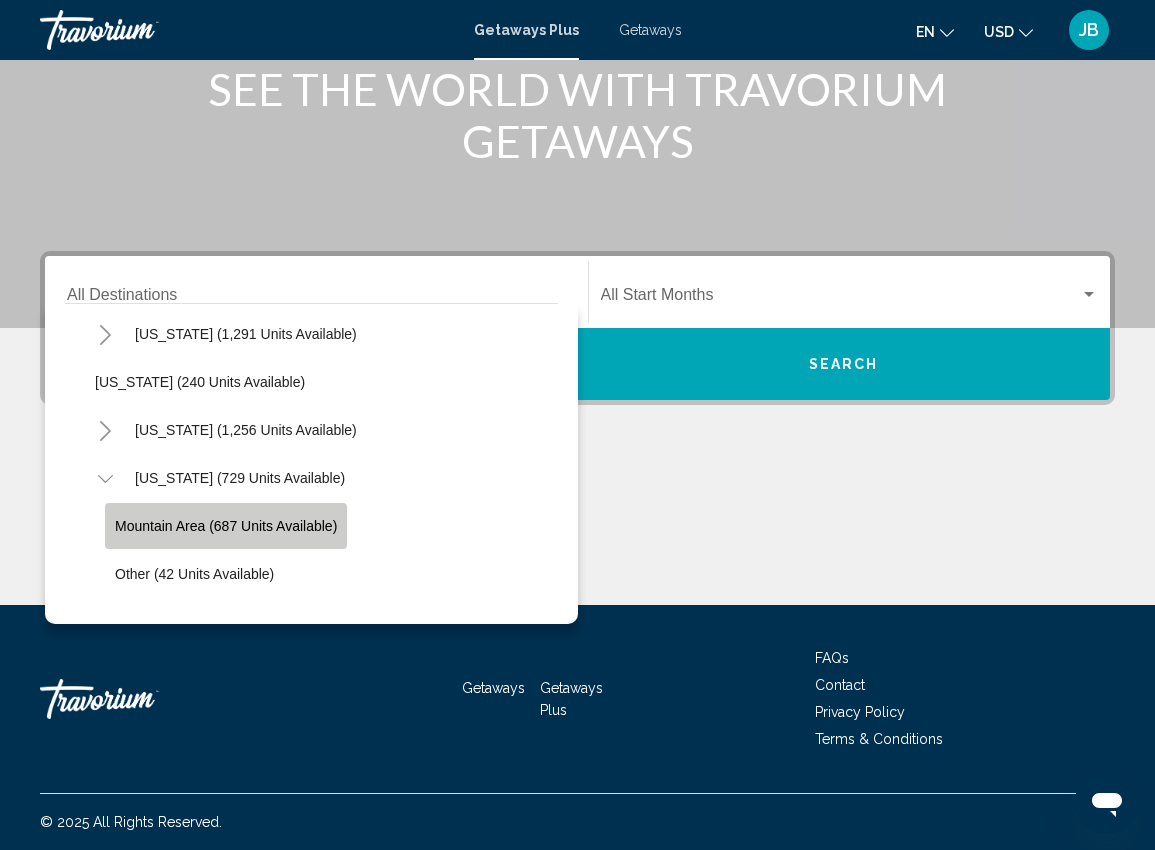 click on "Mountain Area (687 units available)" 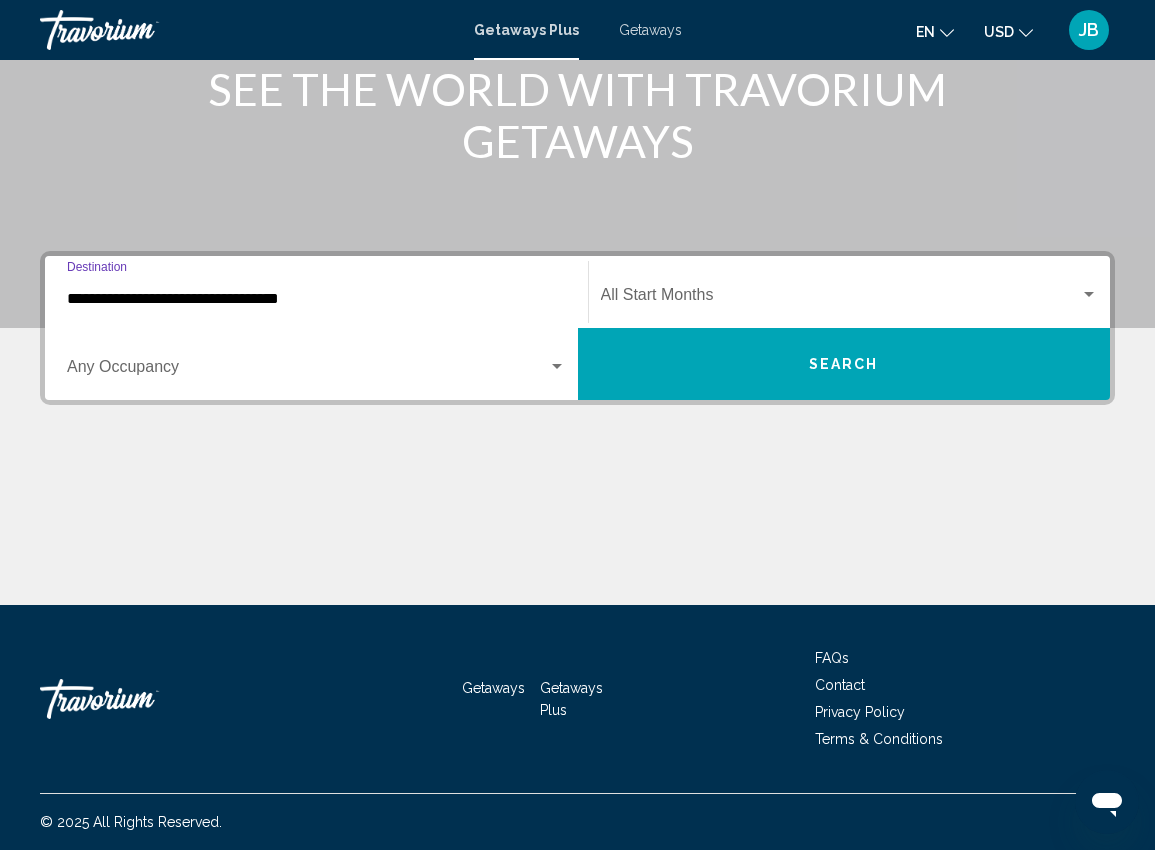 click at bounding box center [841, 299] 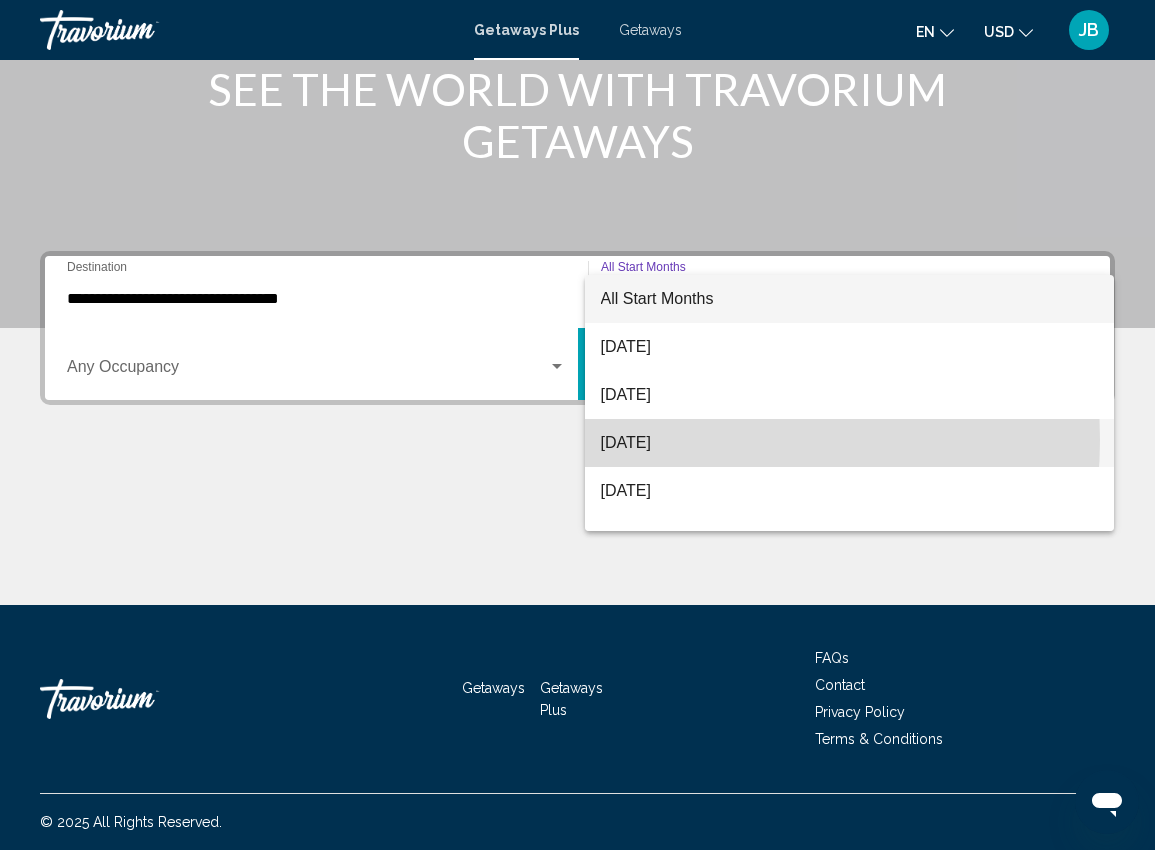 click on "[DATE]" at bounding box center [850, 443] 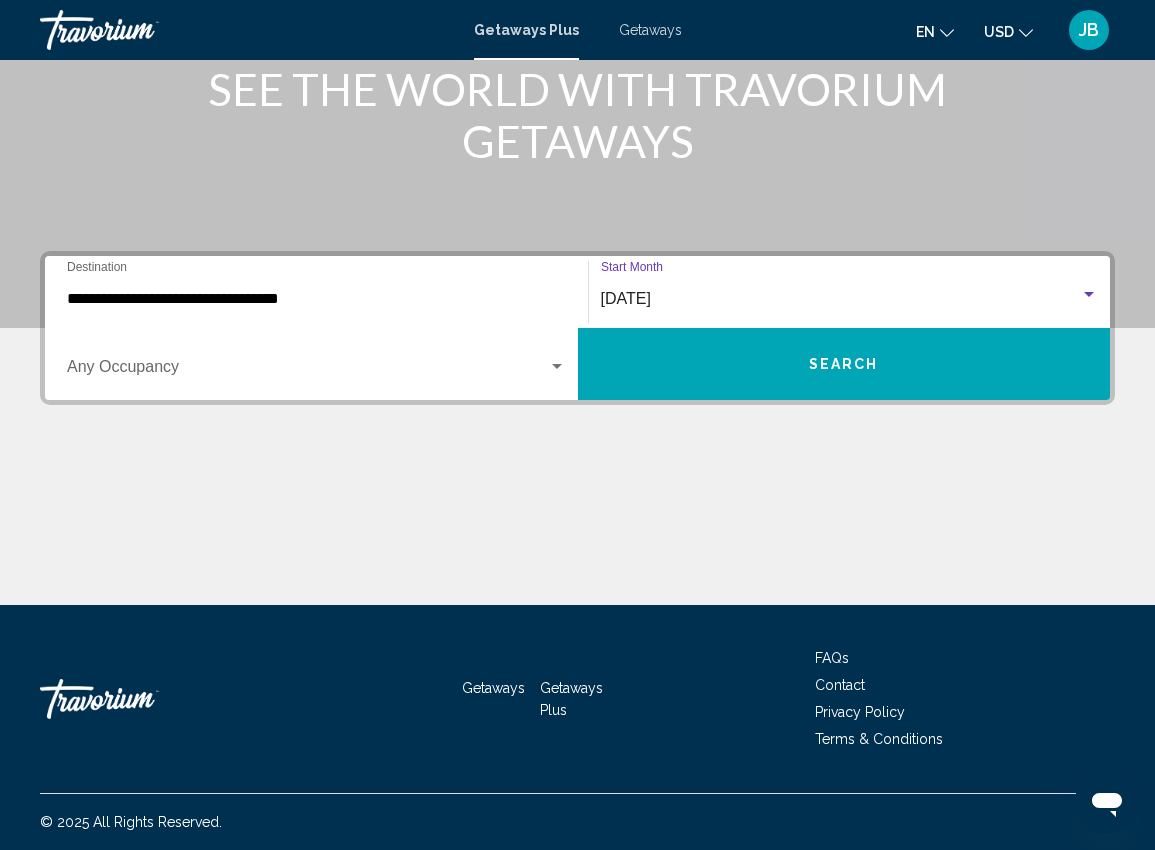 click at bounding box center [307, 371] 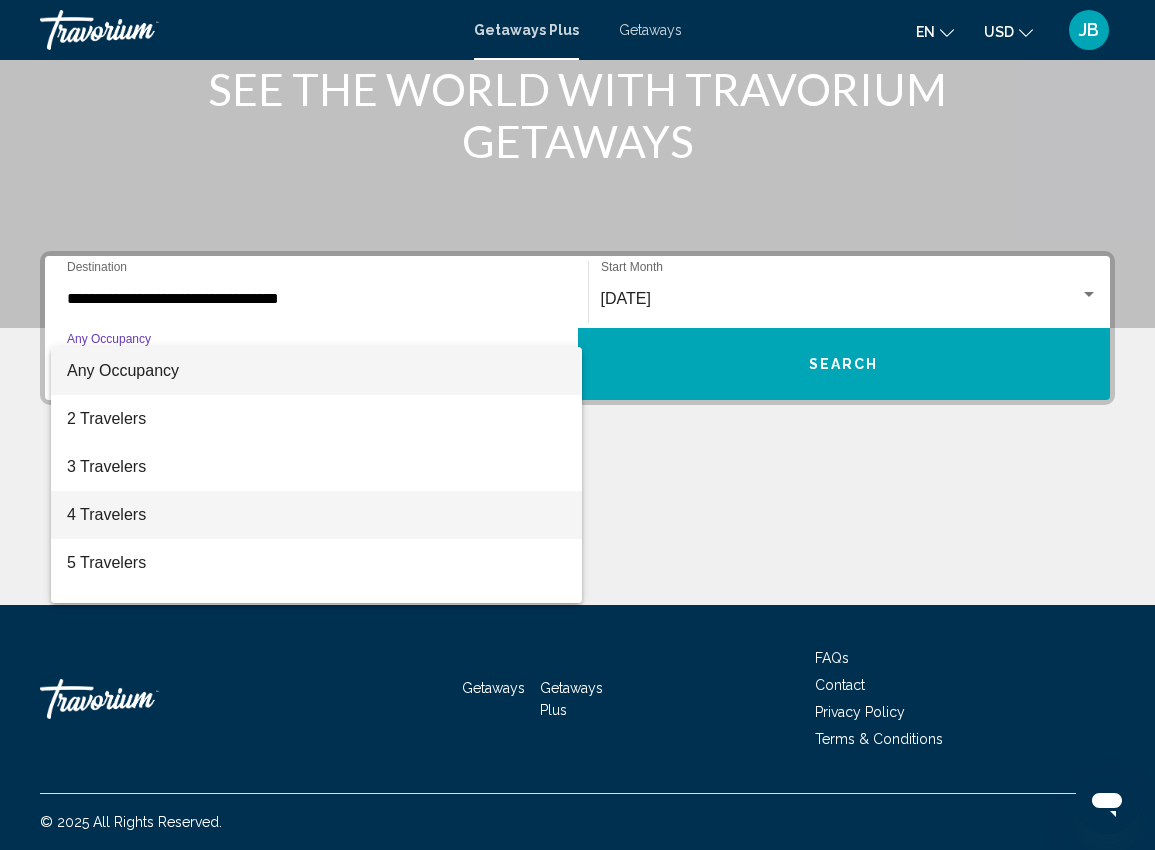 click on "4 Travelers" at bounding box center [316, 515] 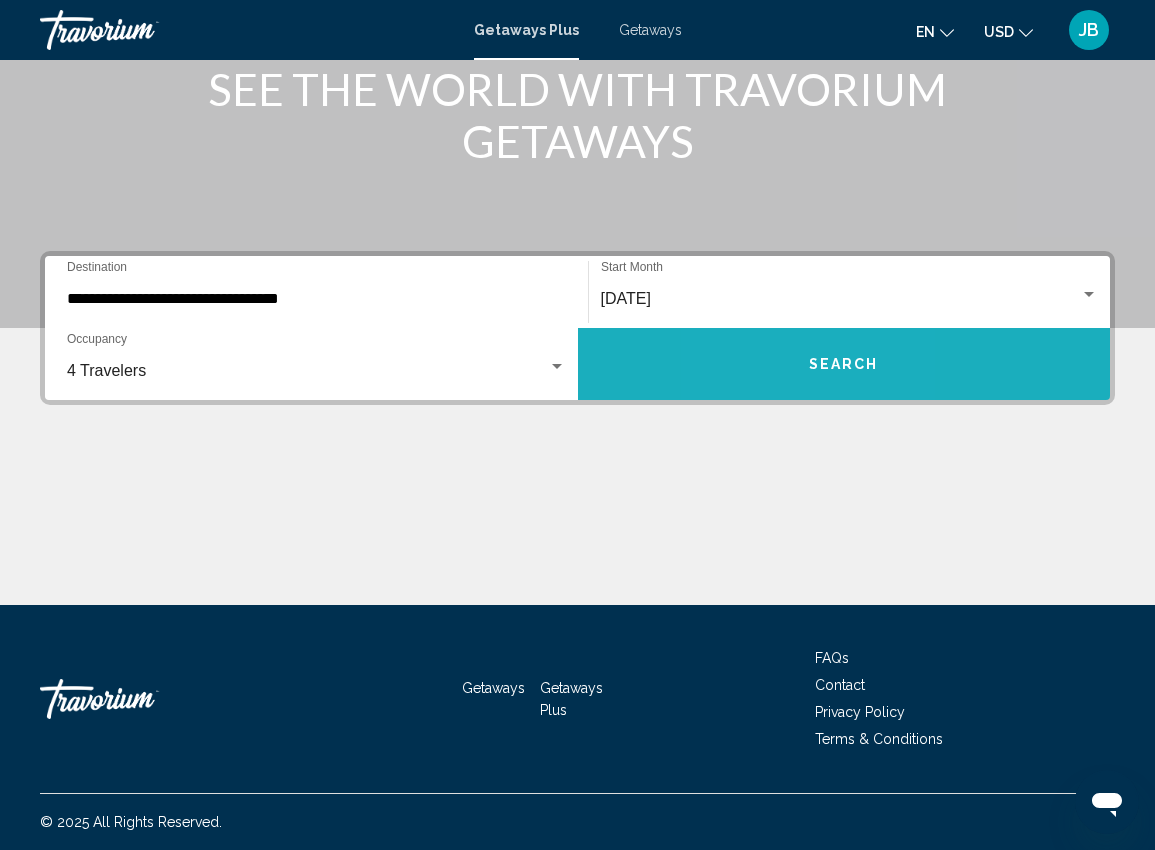 click on "Search" at bounding box center [844, 364] 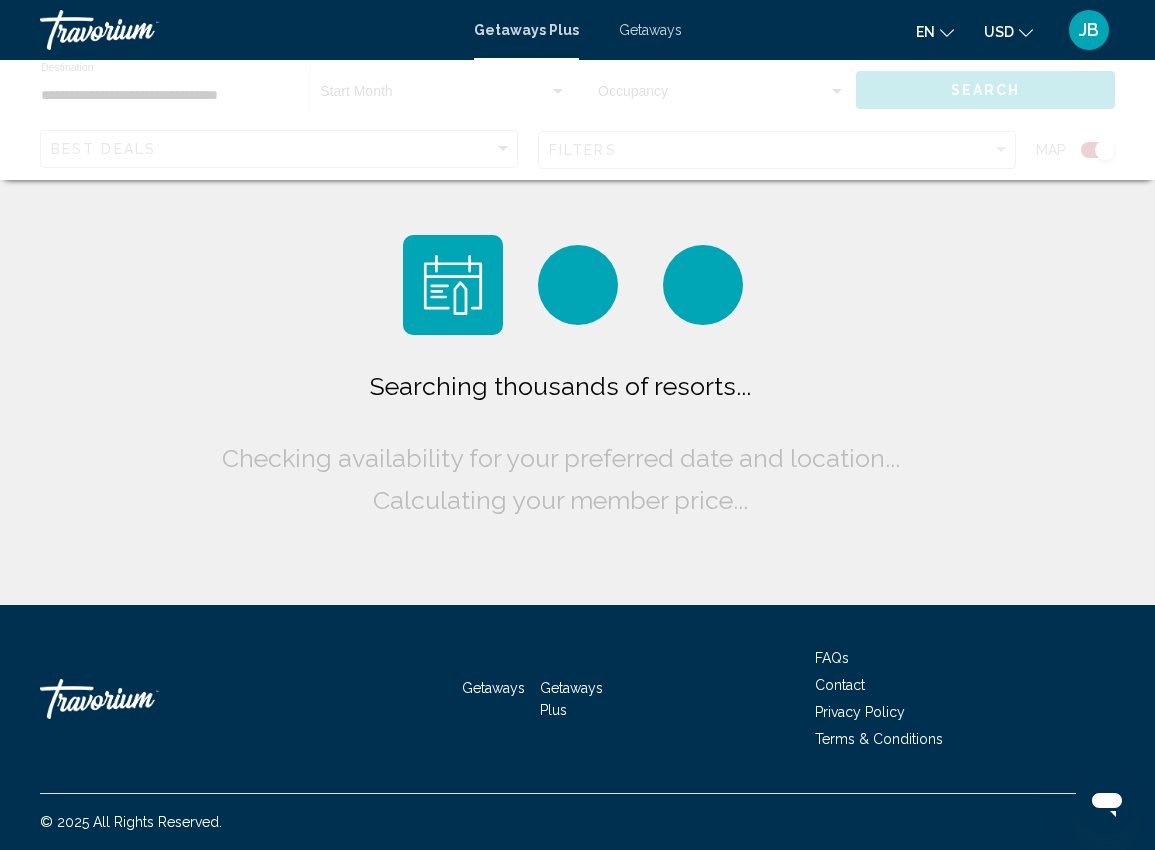 scroll, scrollTop: 0, scrollLeft: 0, axis: both 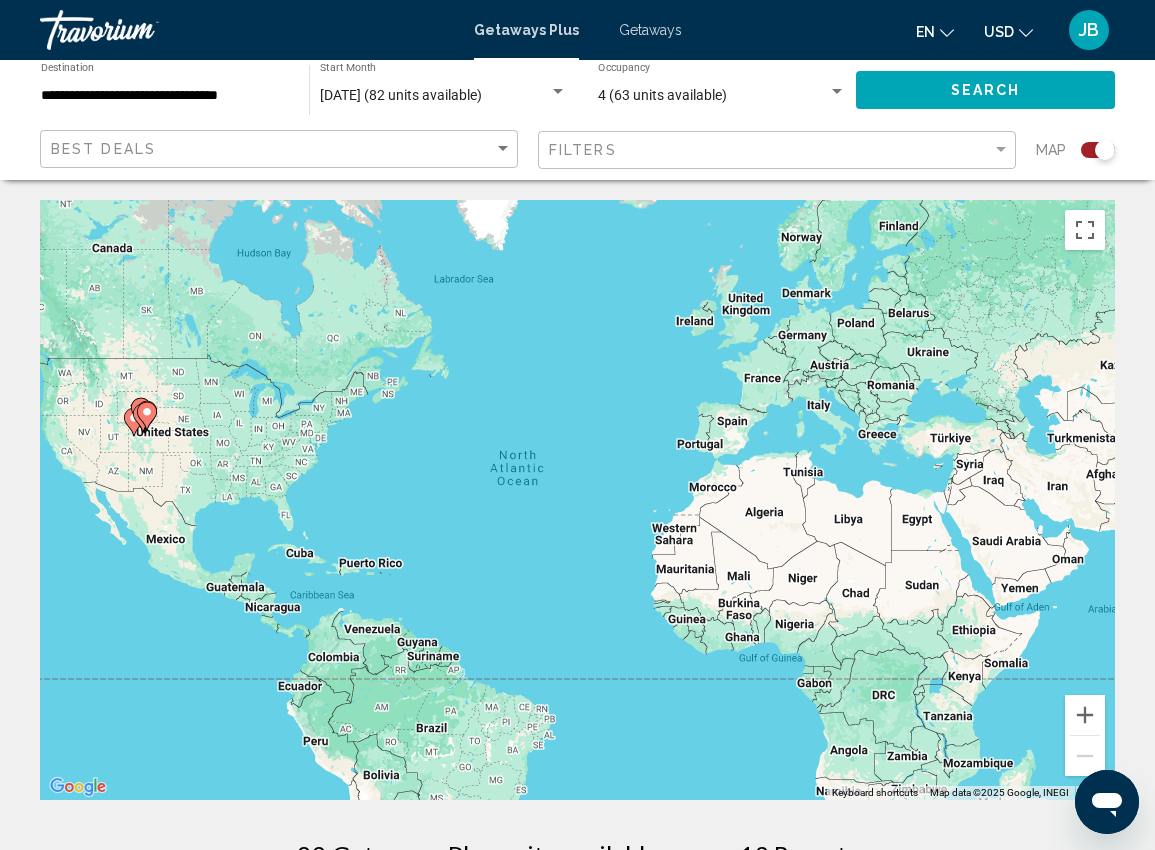 click 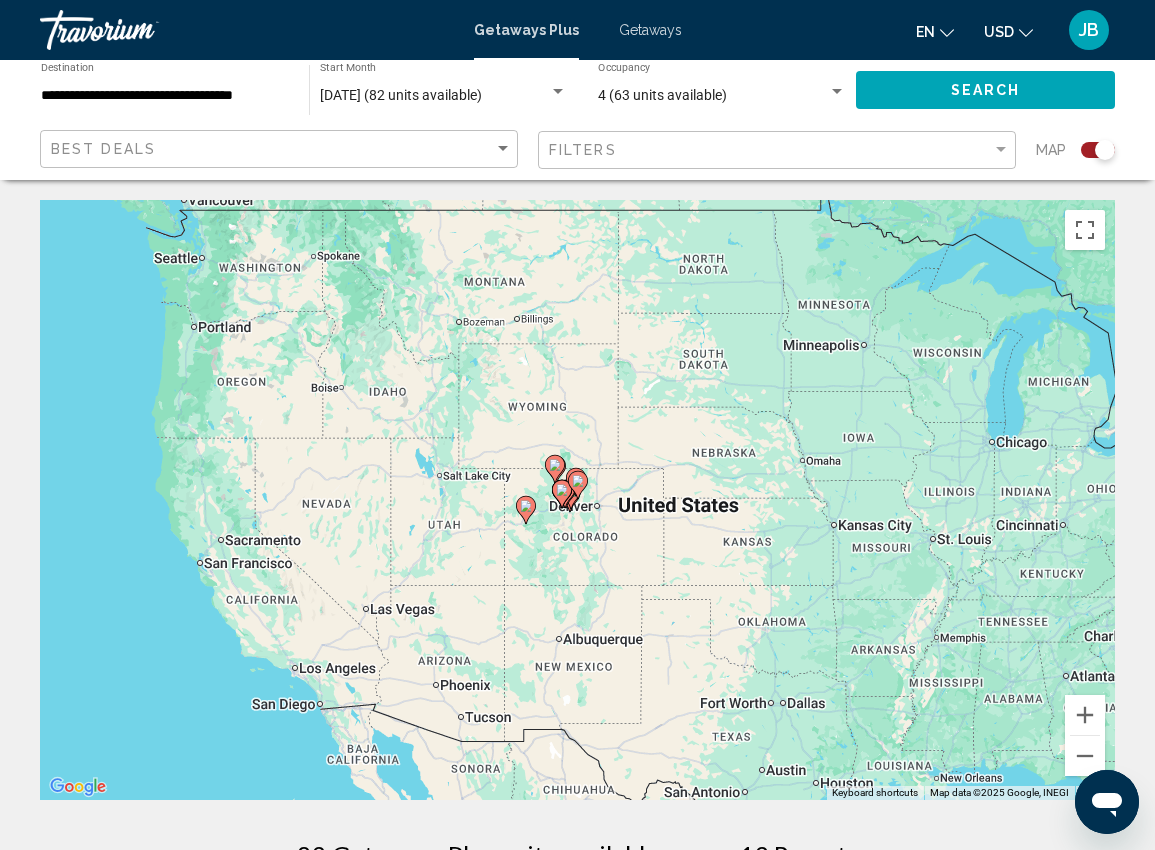 click 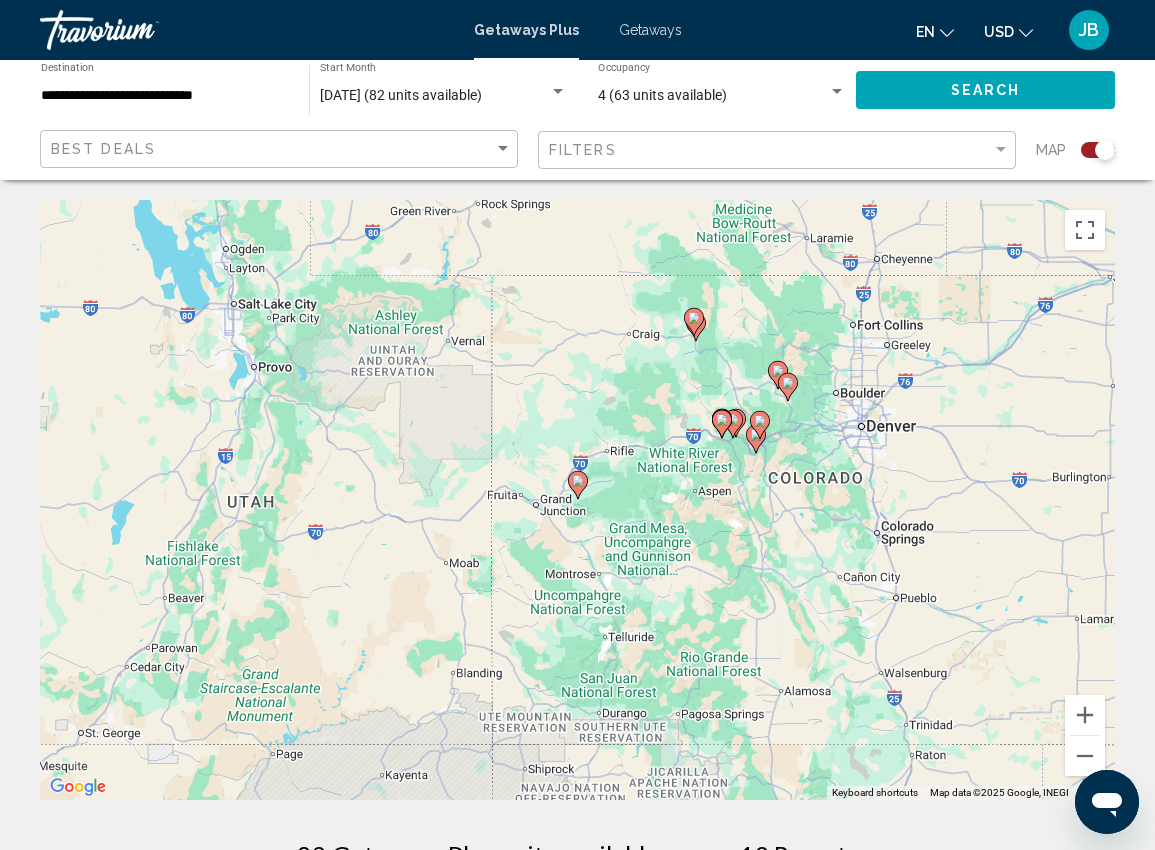 click 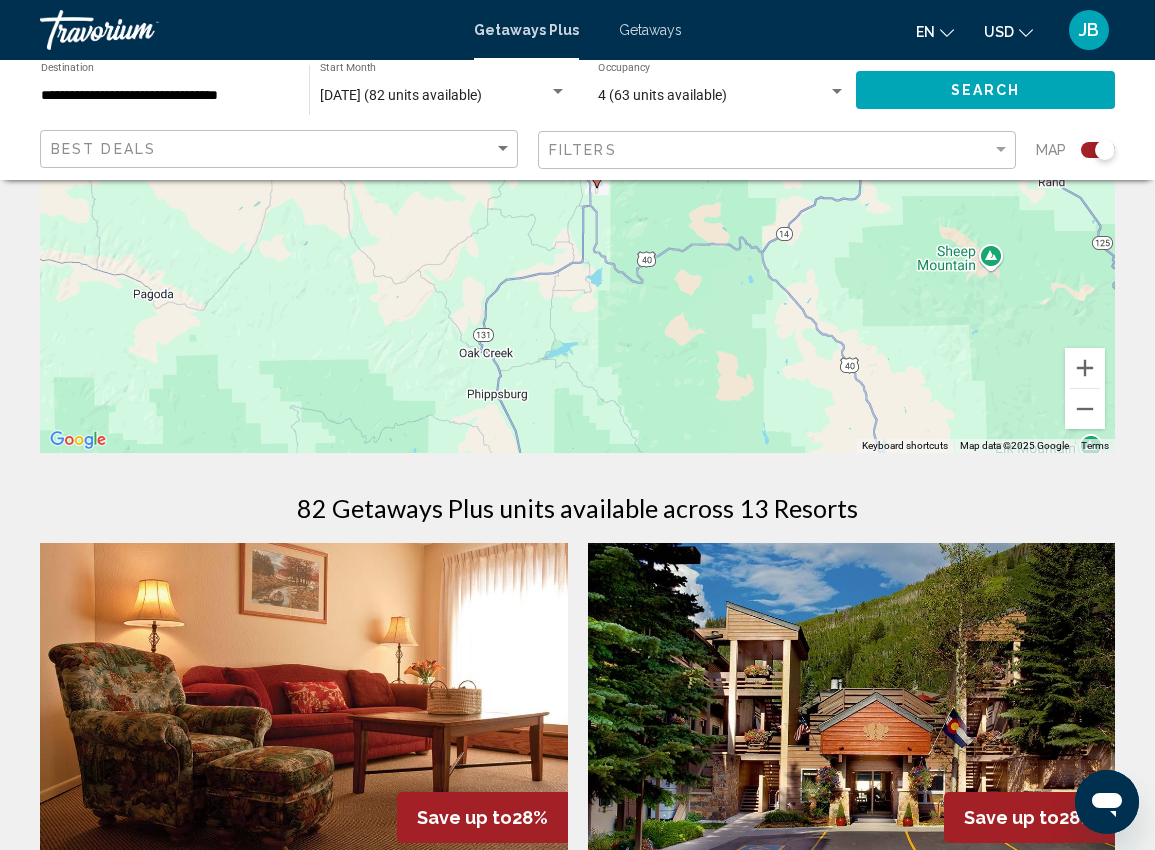 scroll, scrollTop: 200, scrollLeft: 0, axis: vertical 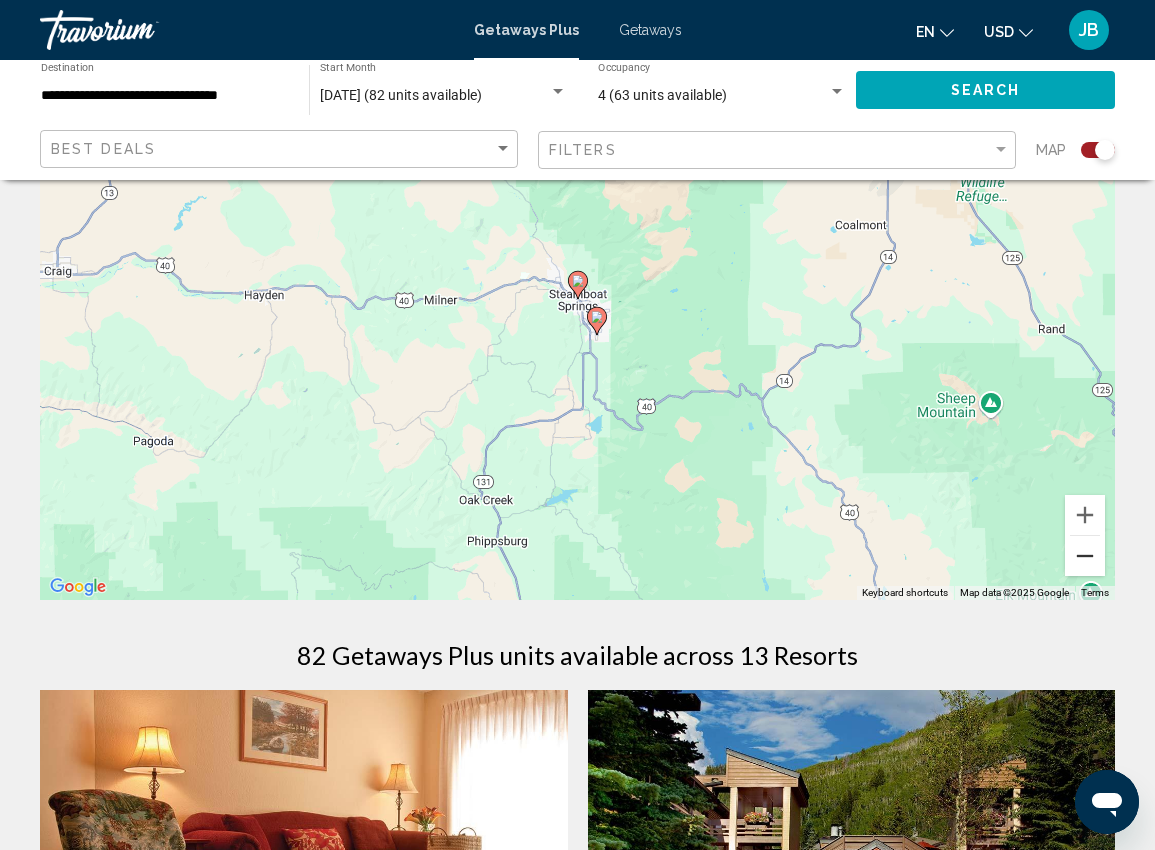 click at bounding box center (1085, 556) 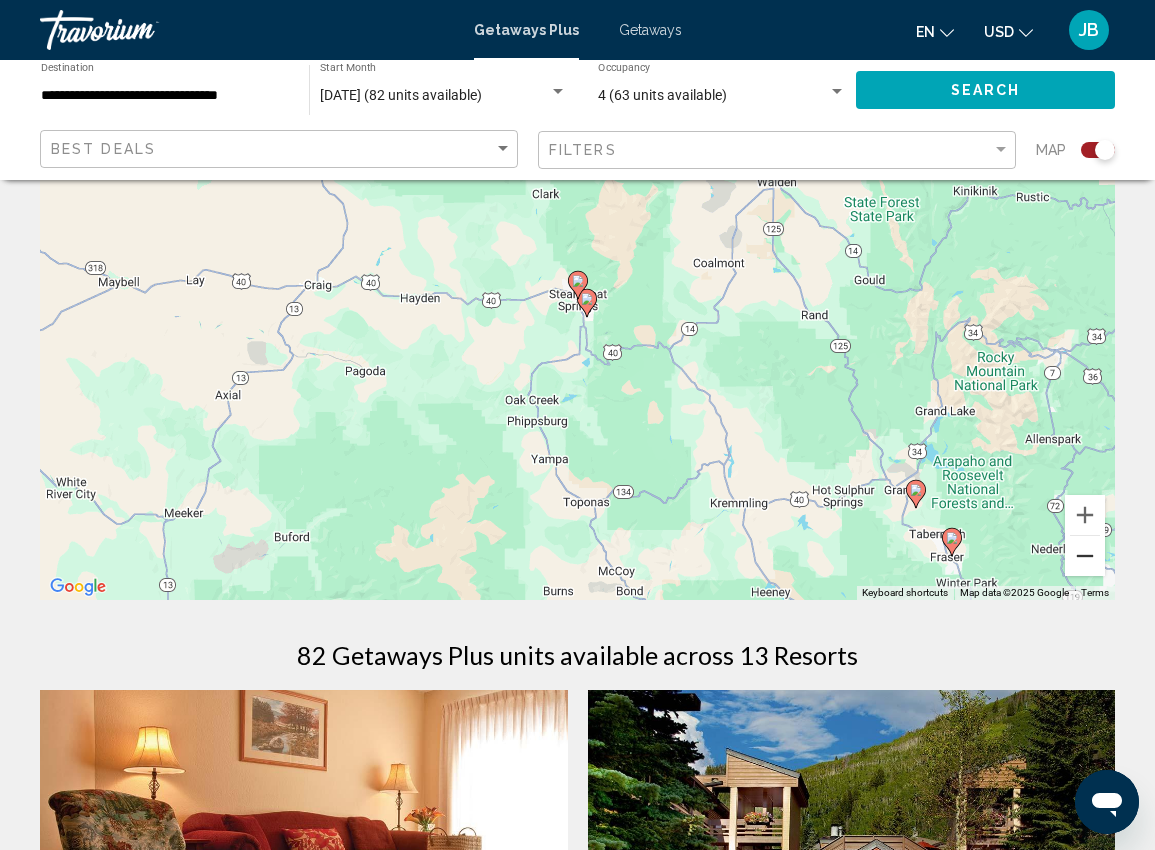click at bounding box center [1085, 556] 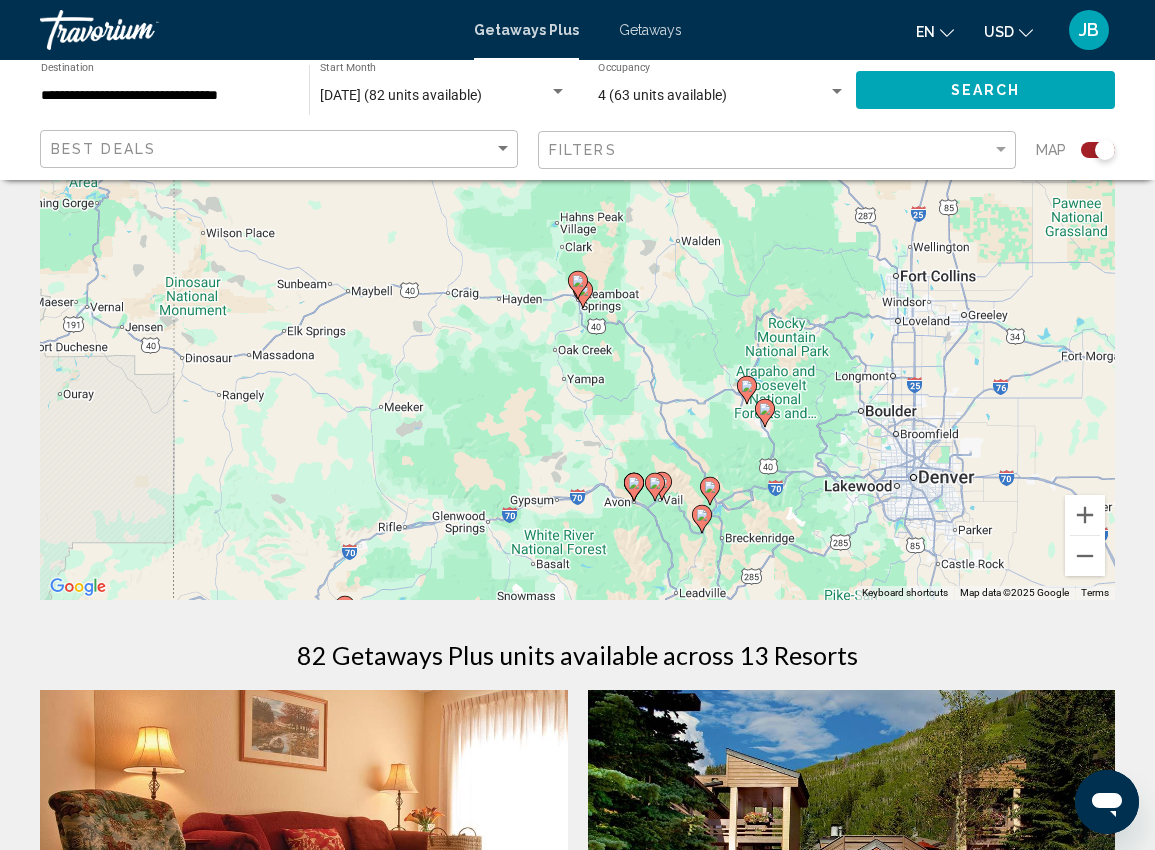click 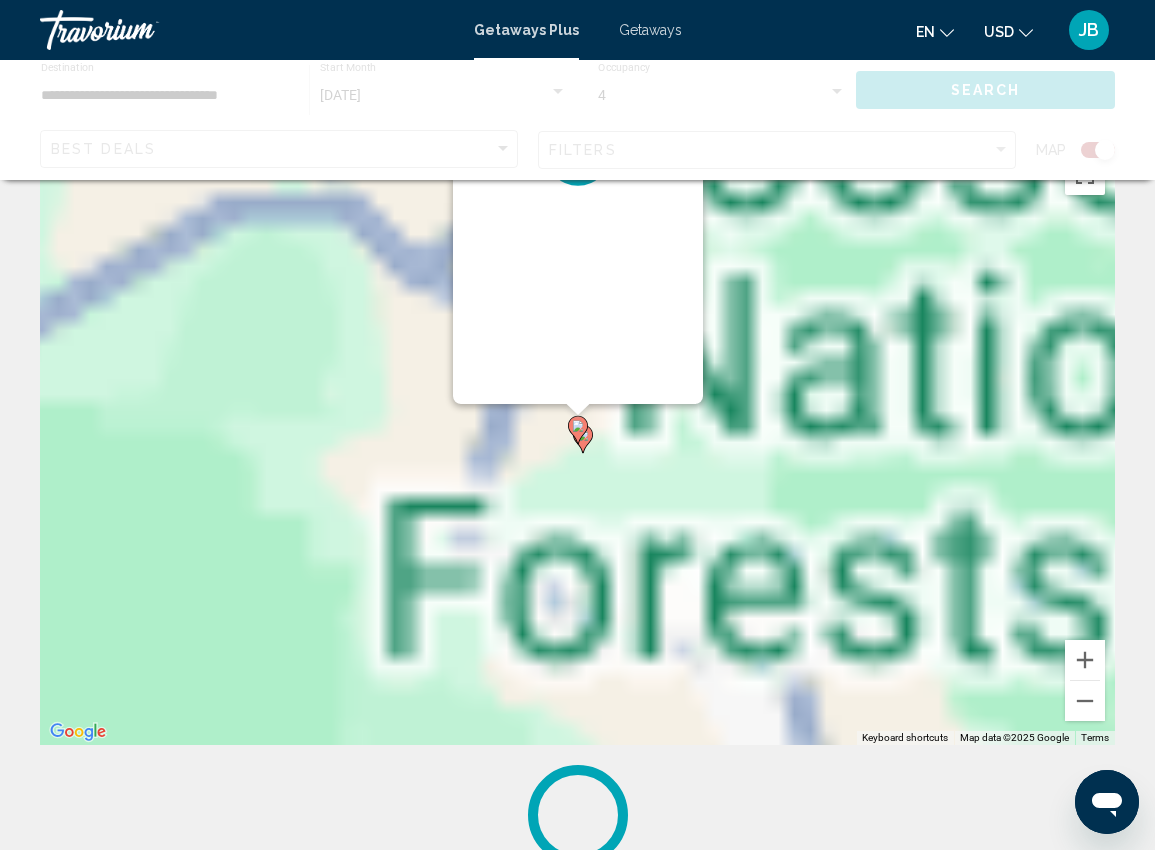 scroll, scrollTop: 0, scrollLeft: 0, axis: both 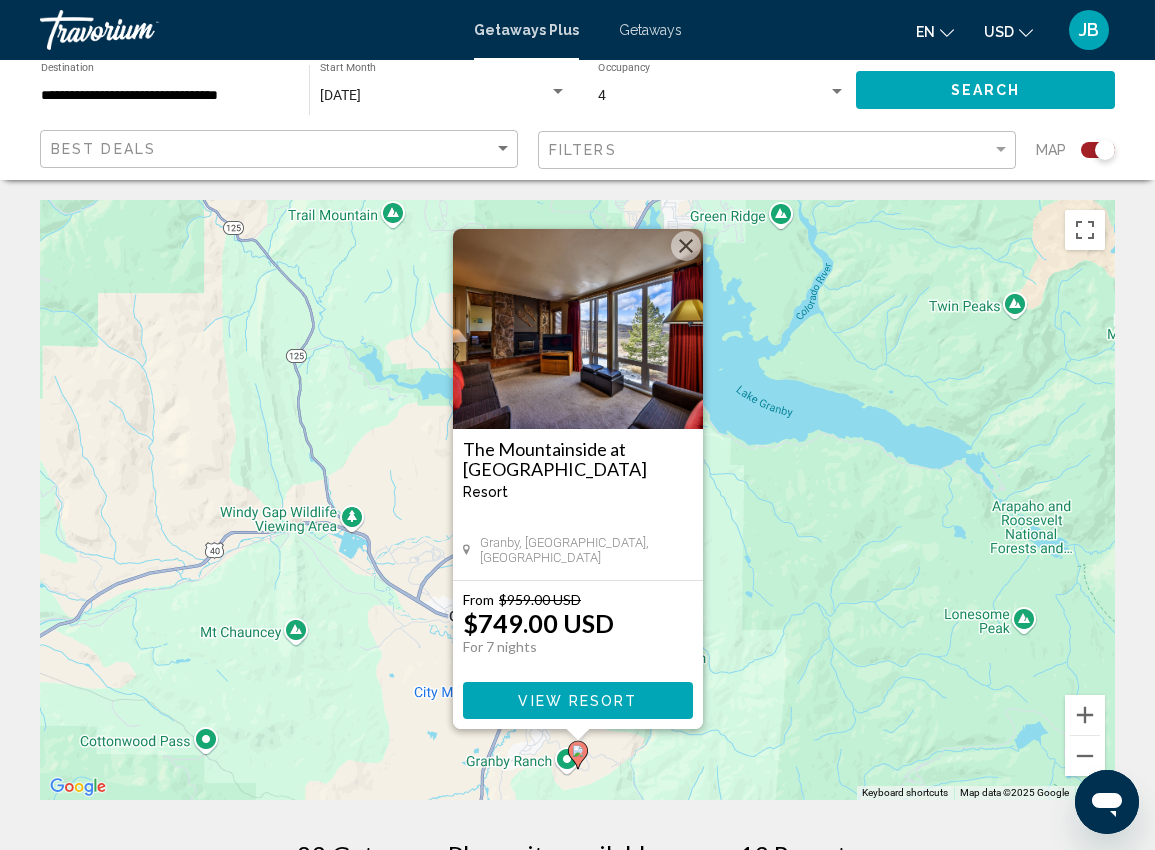 click at bounding box center [686, 246] 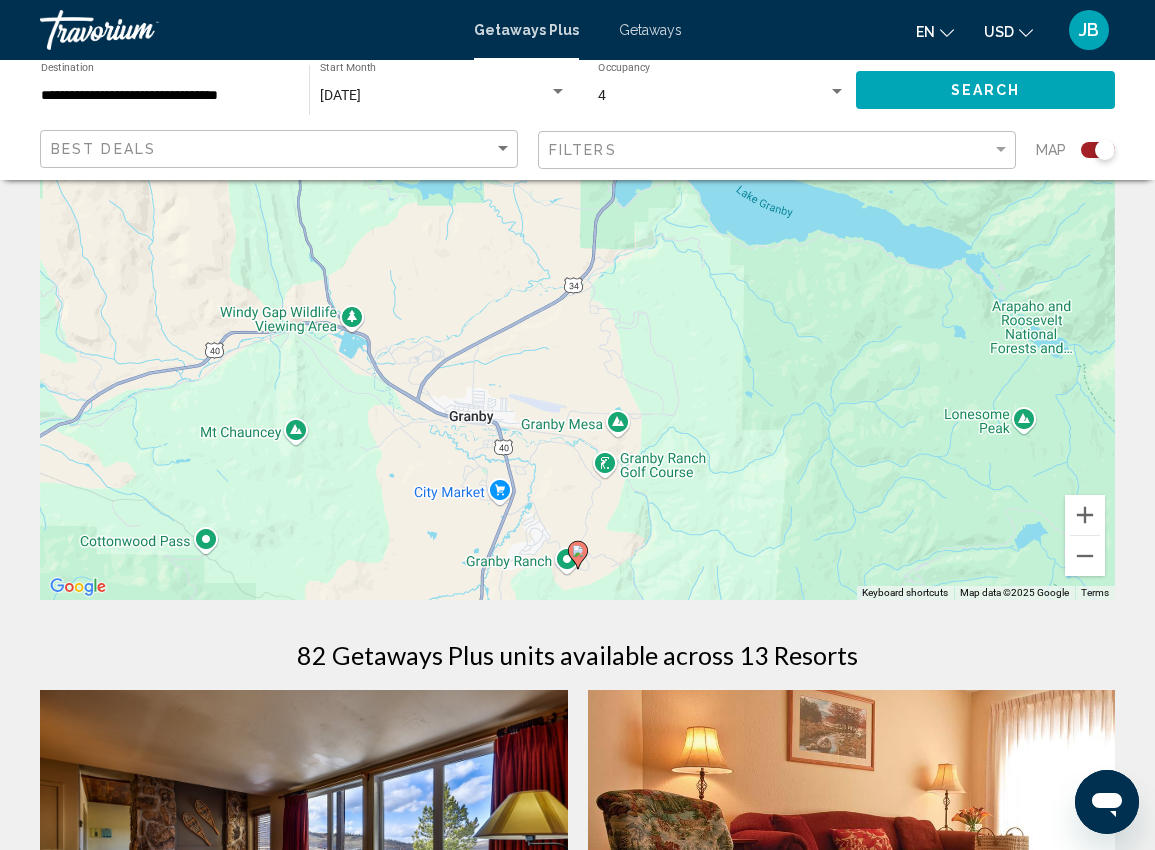 scroll, scrollTop: 300, scrollLeft: 0, axis: vertical 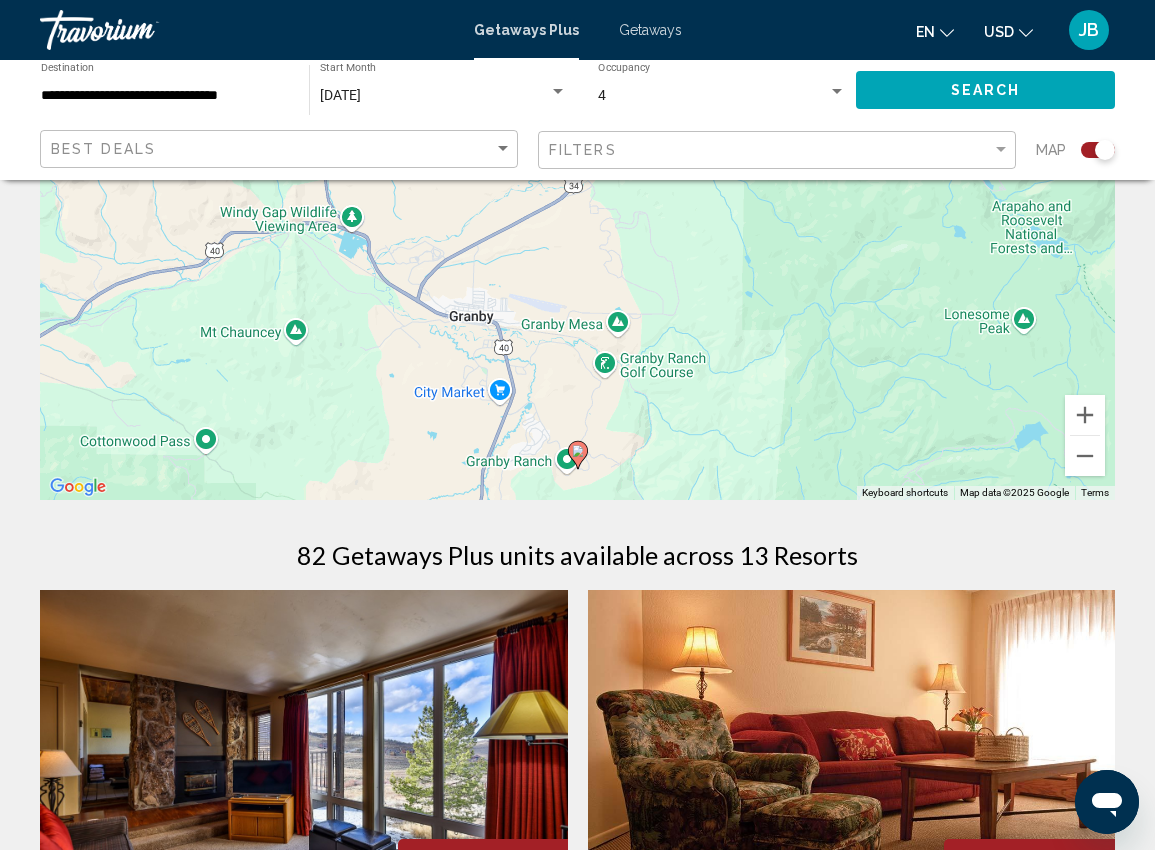 click 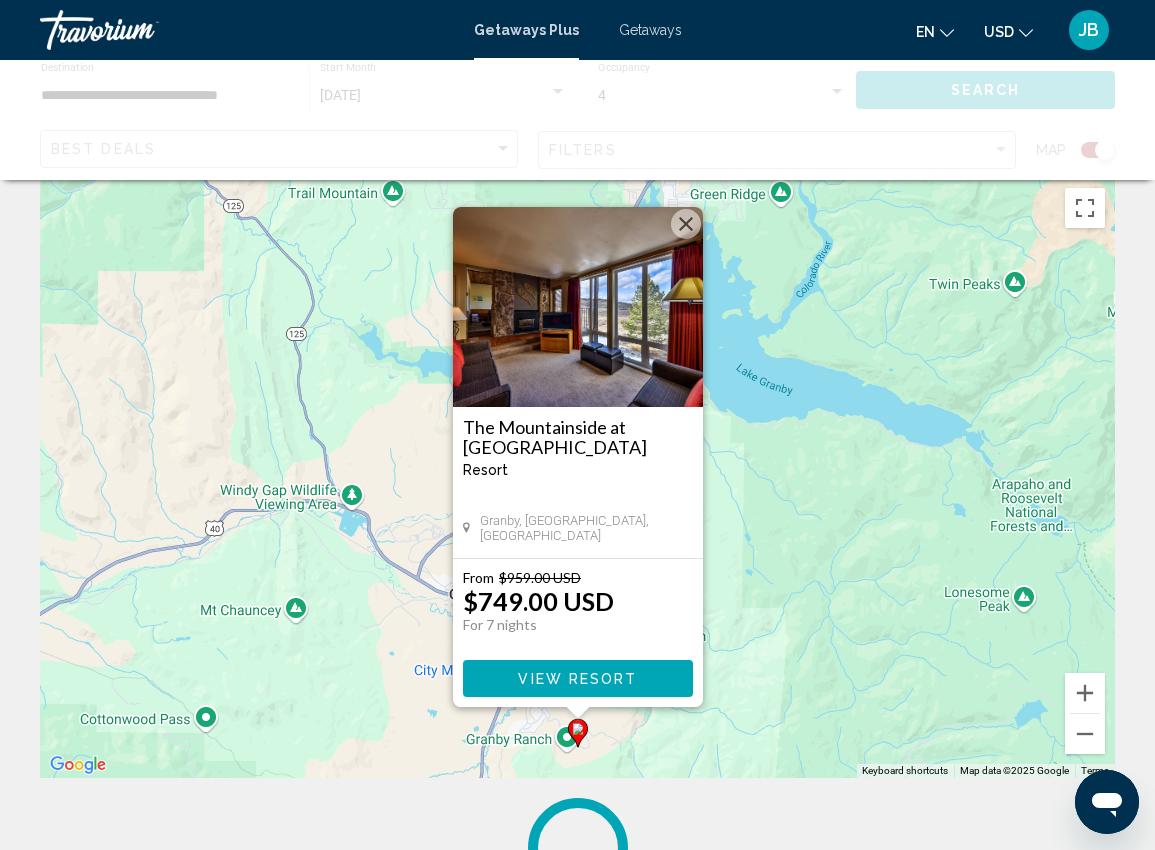 scroll, scrollTop: 0, scrollLeft: 0, axis: both 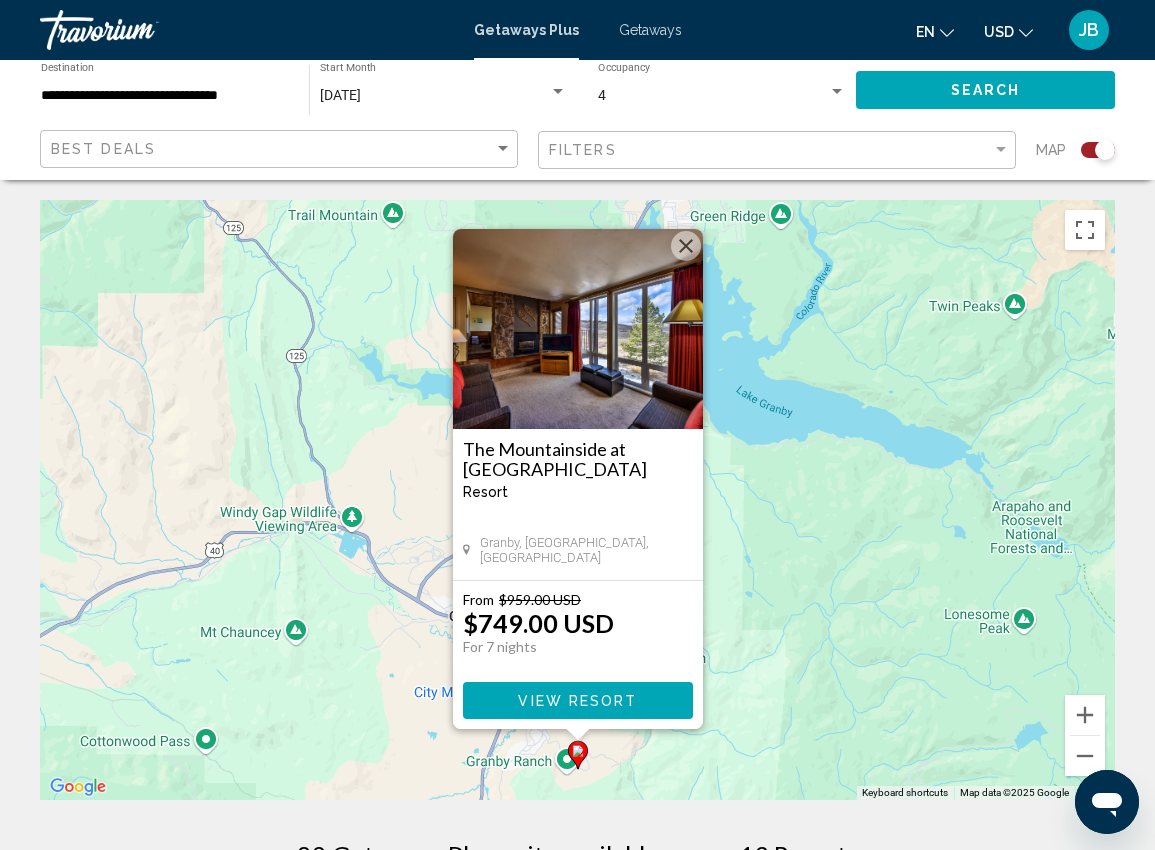 click at bounding box center (686, 246) 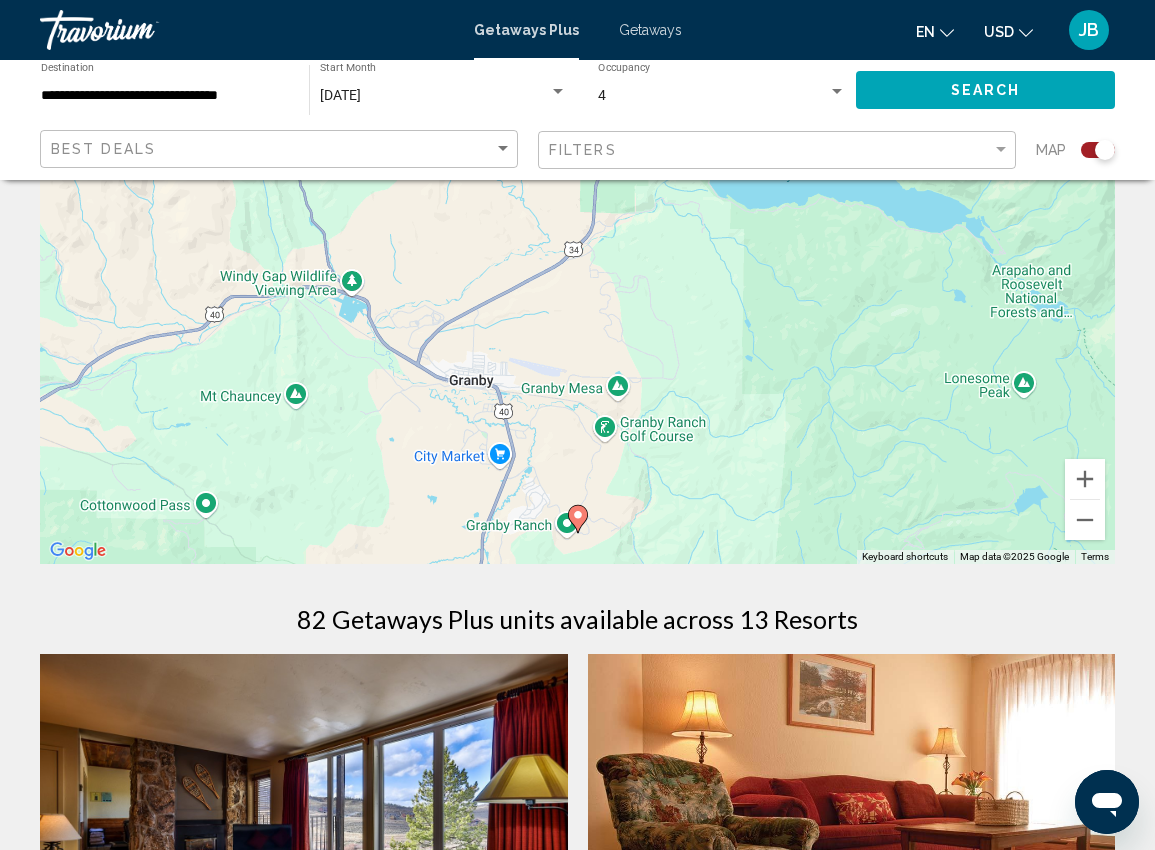 scroll, scrollTop: 300, scrollLeft: 0, axis: vertical 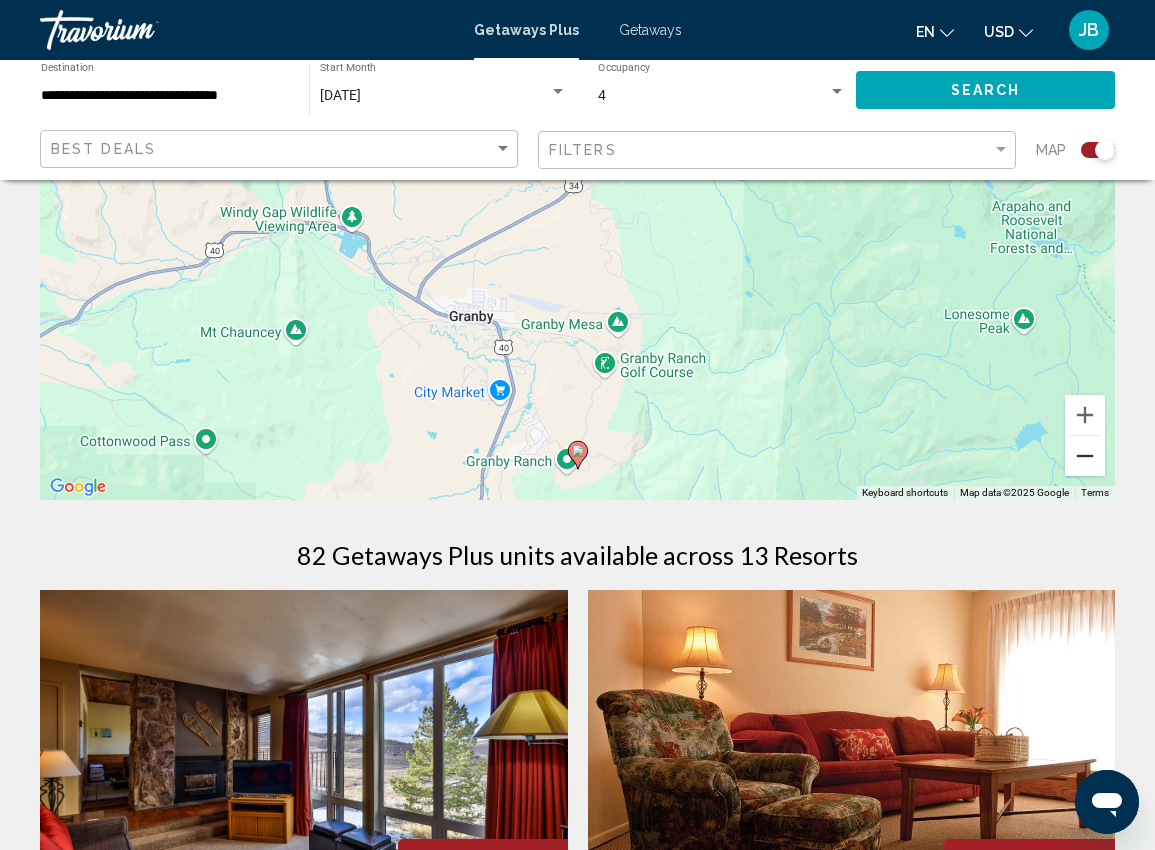 click at bounding box center [1085, 456] 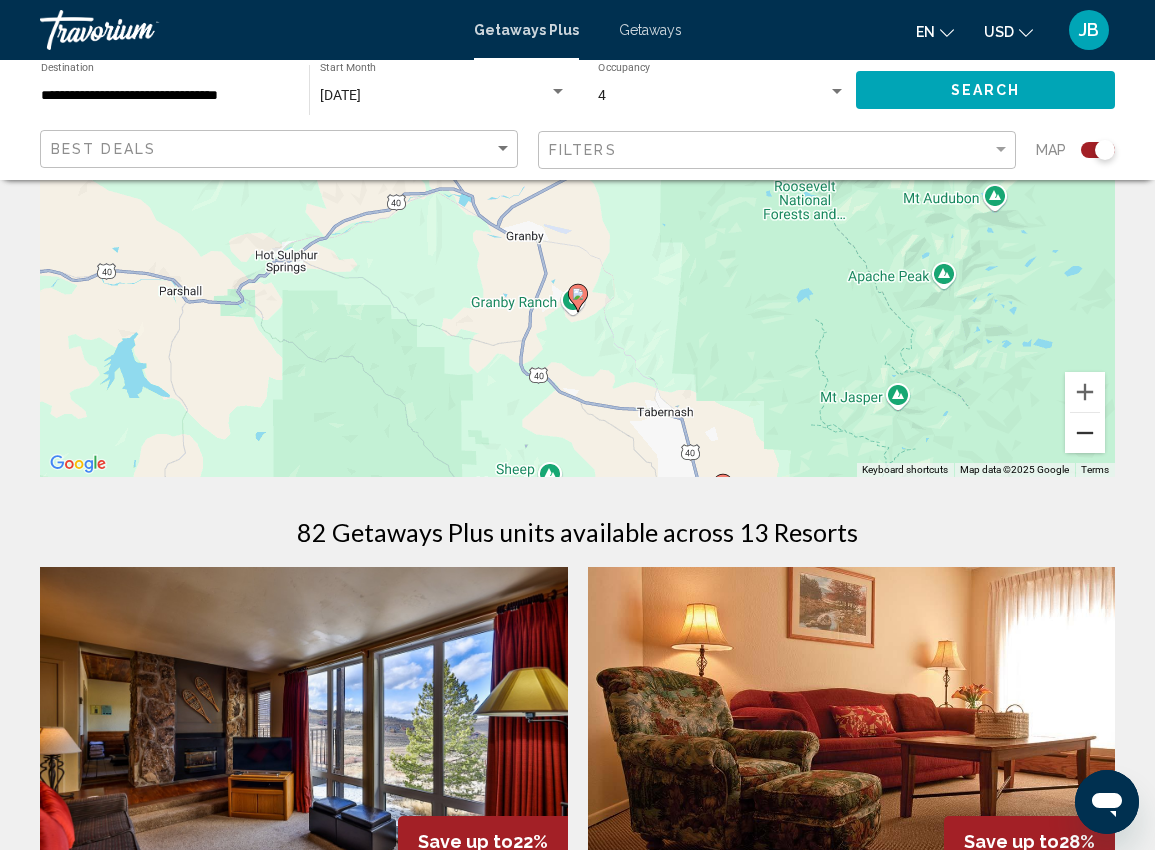 scroll, scrollTop: 300, scrollLeft: 0, axis: vertical 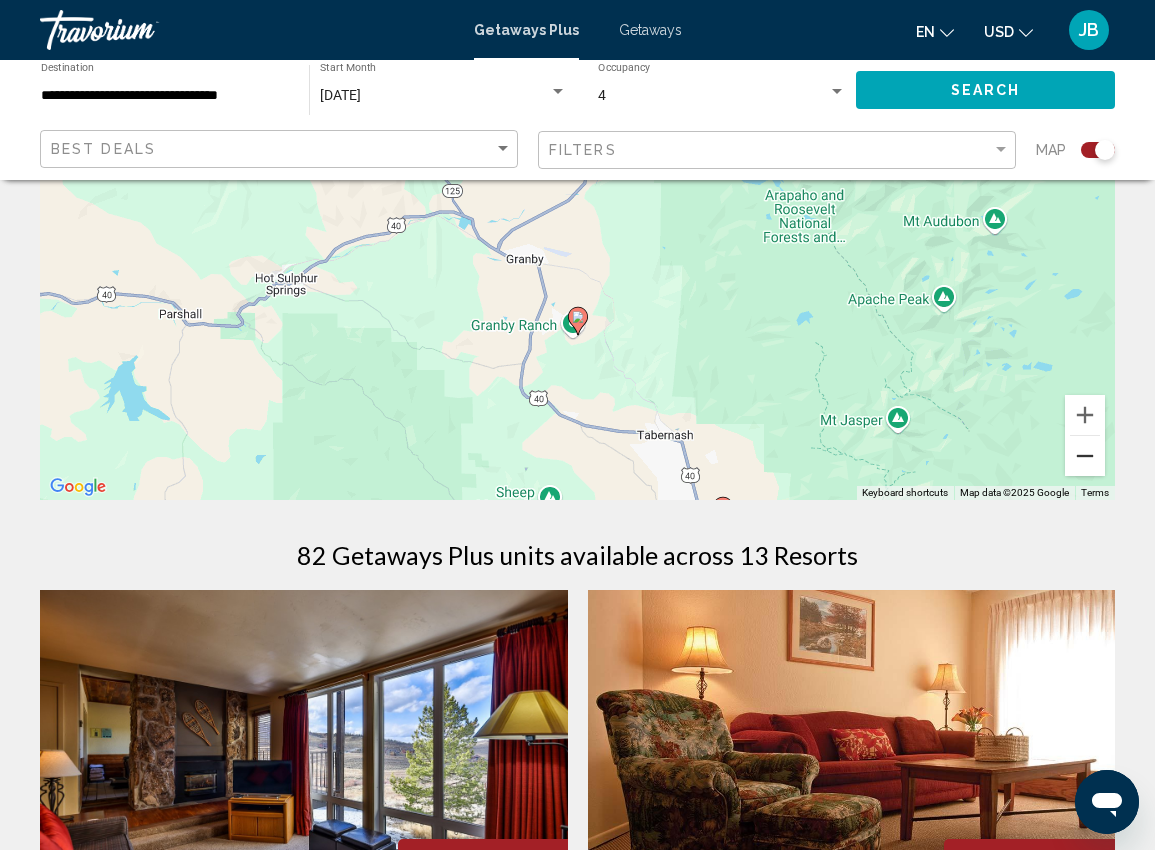 click at bounding box center [1085, 456] 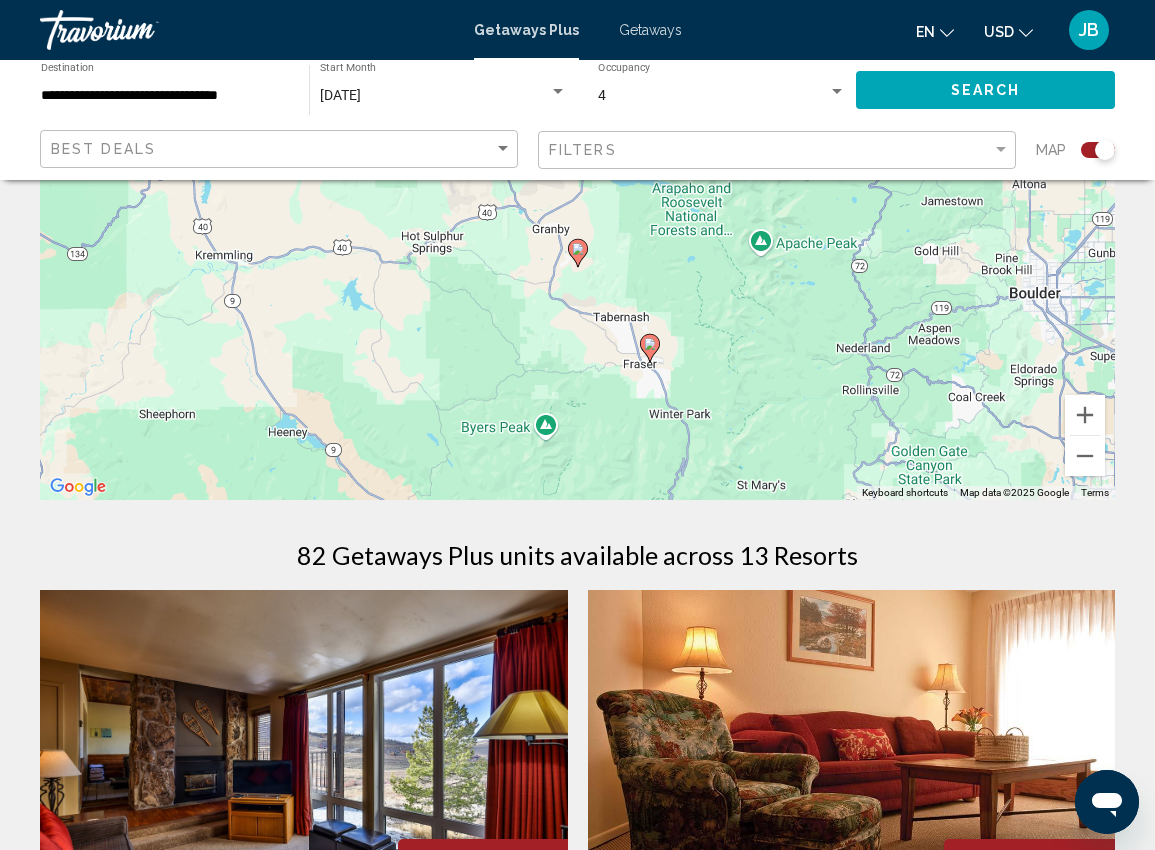 click 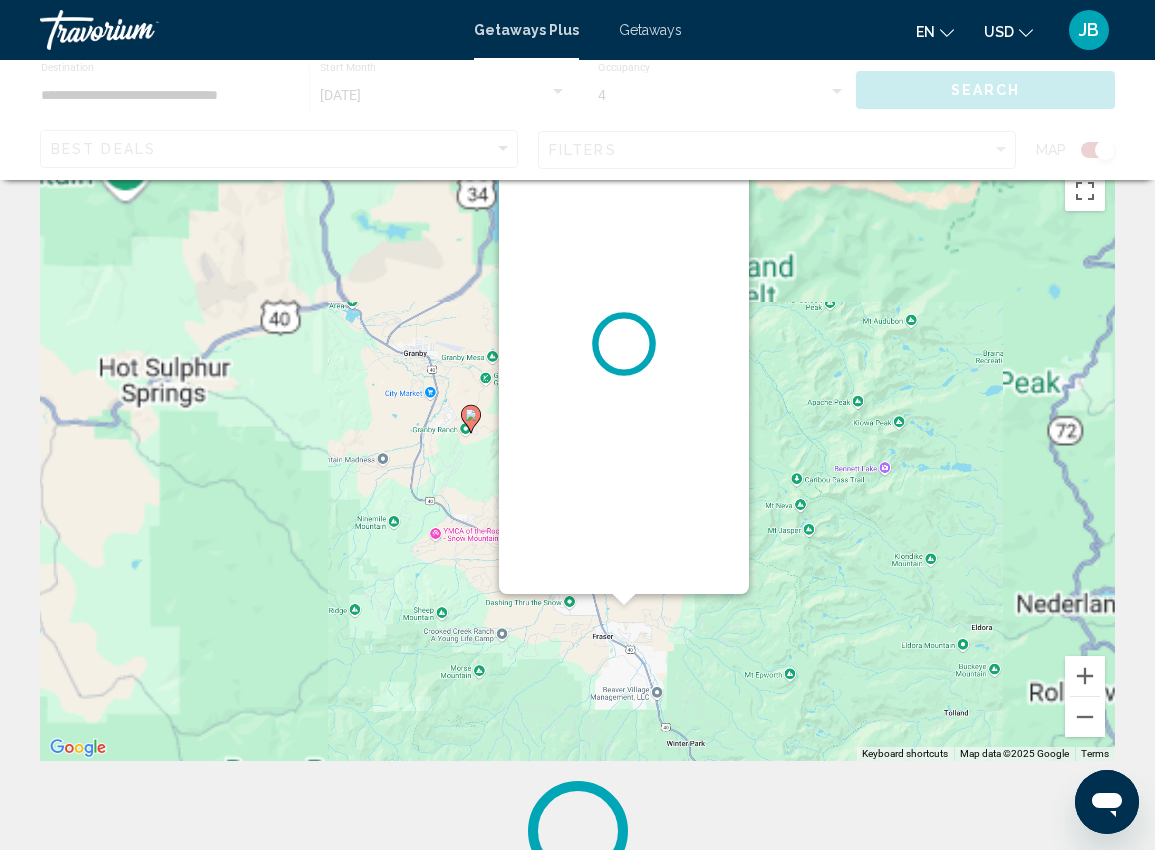 scroll, scrollTop: 0, scrollLeft: 0, axis: both 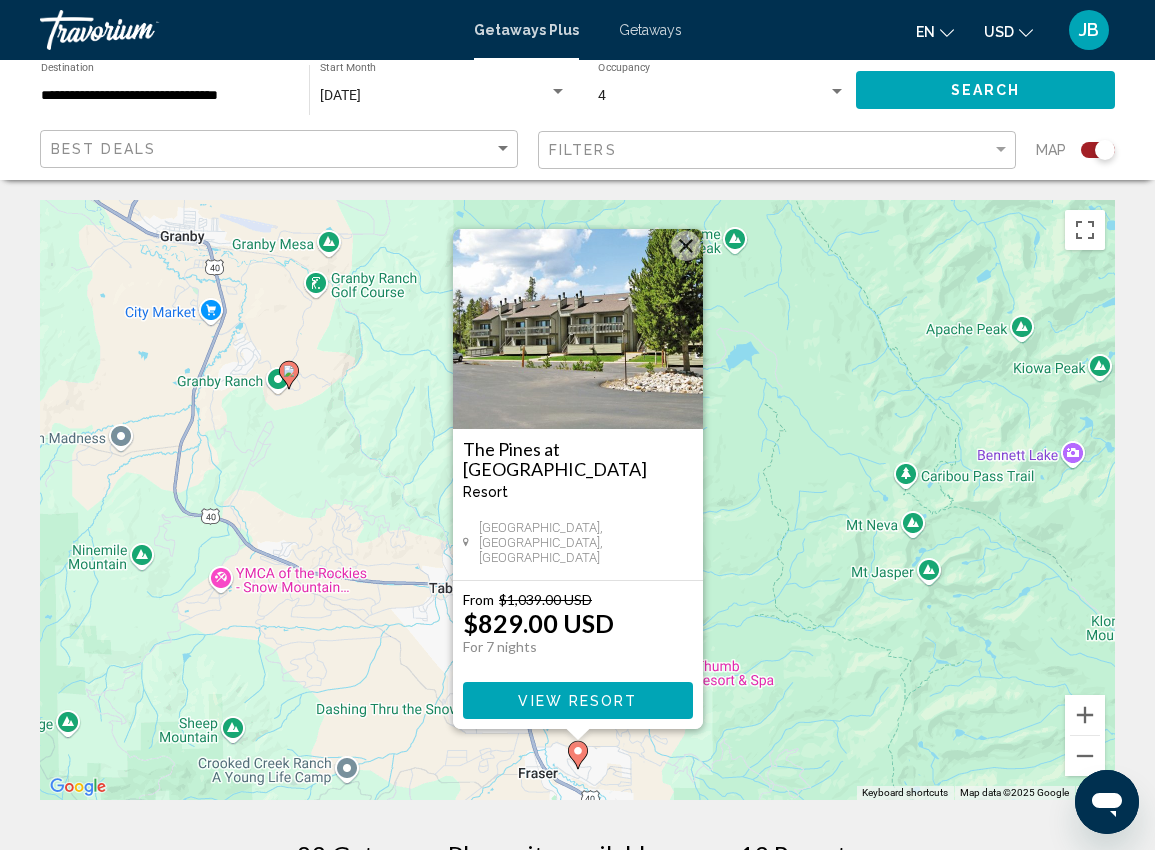 click at bounding box center (686, 246) 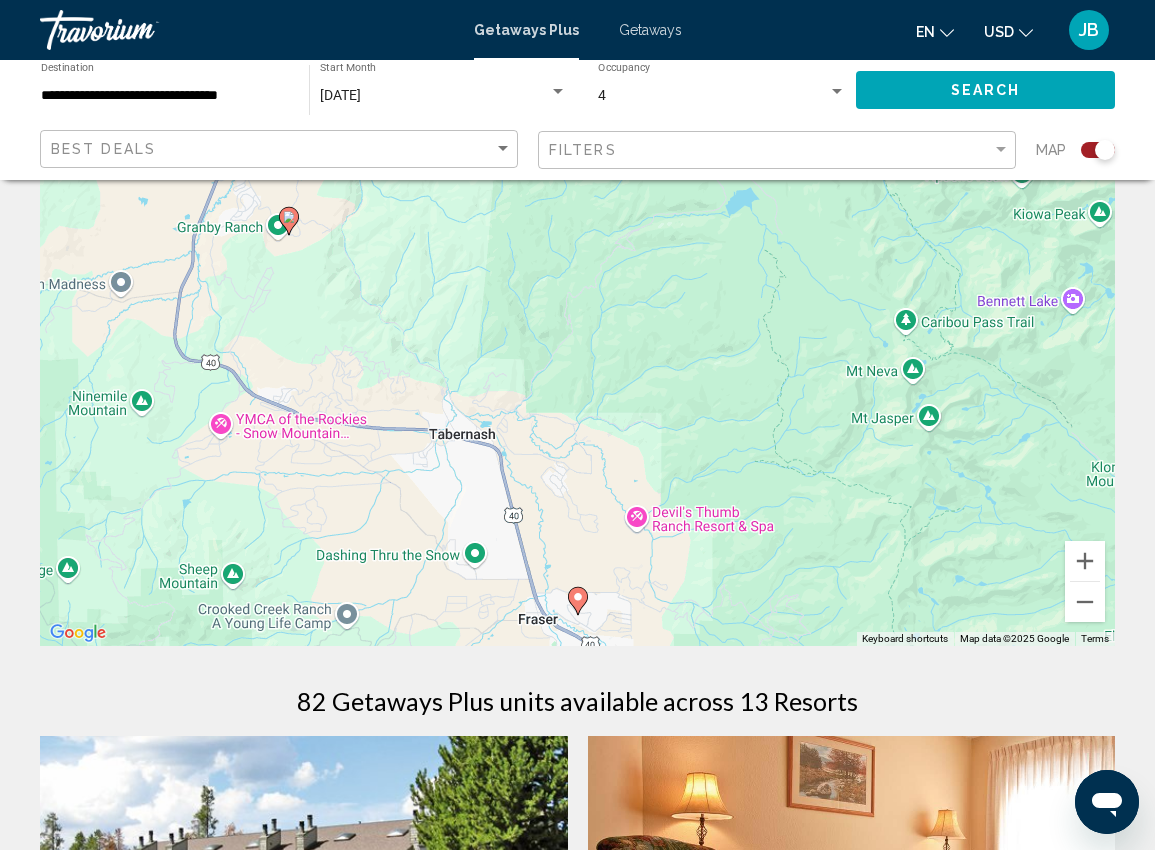 scroll, scrollTop: 200, scrollLeft: 0, axis: vertical 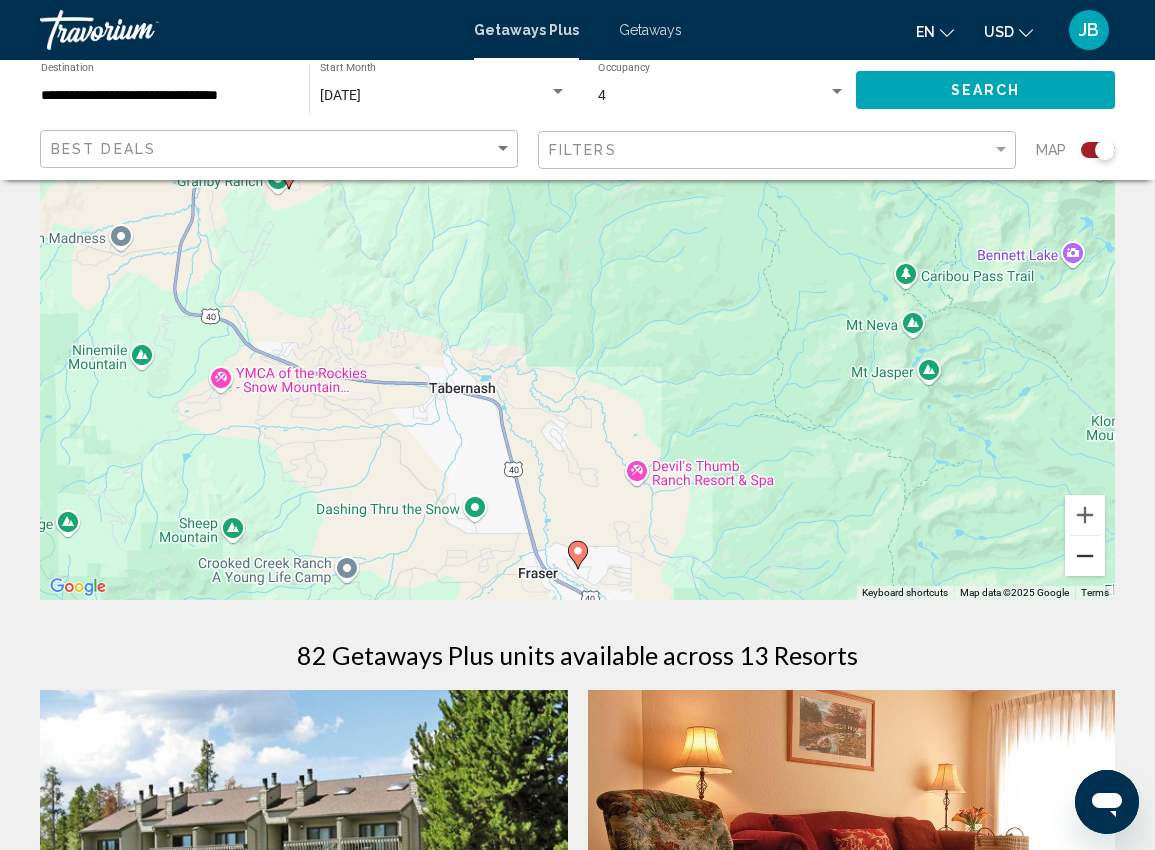click at bounding box center [1085, 556] 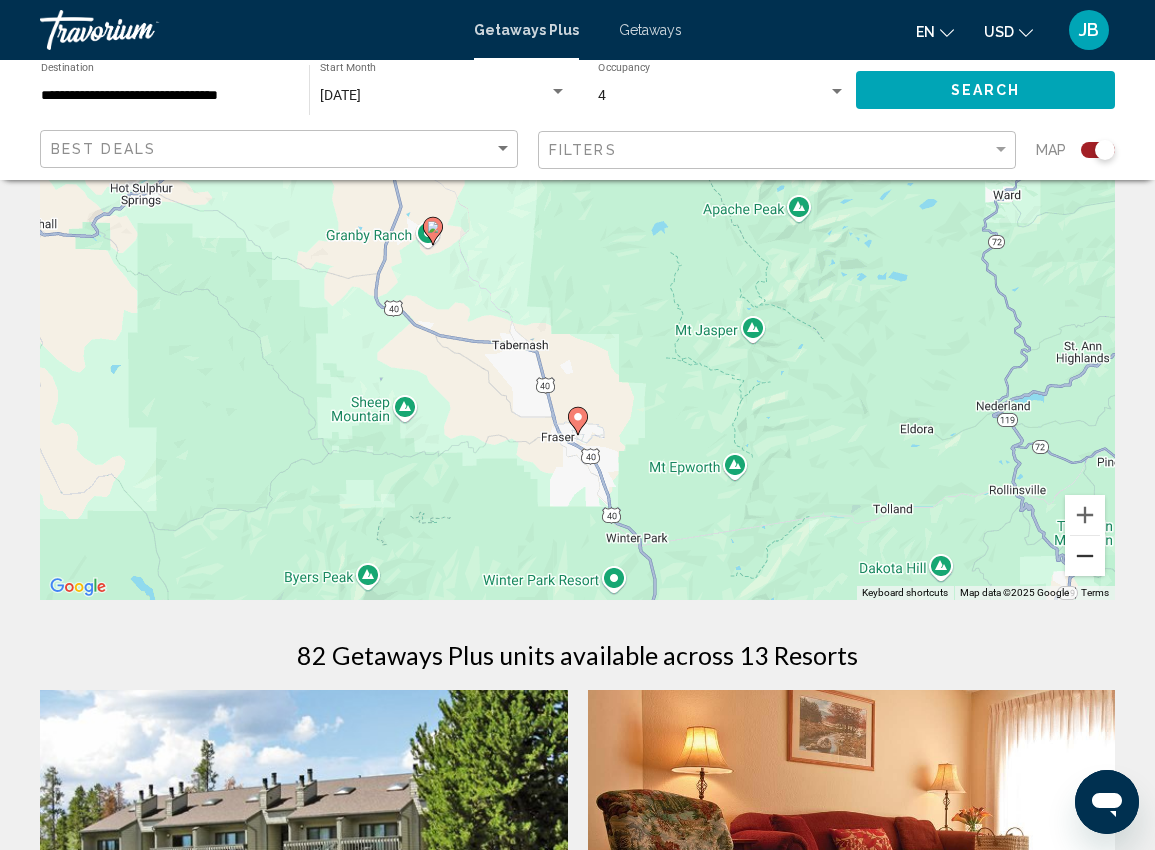 click at bounding box center [1085, 556] 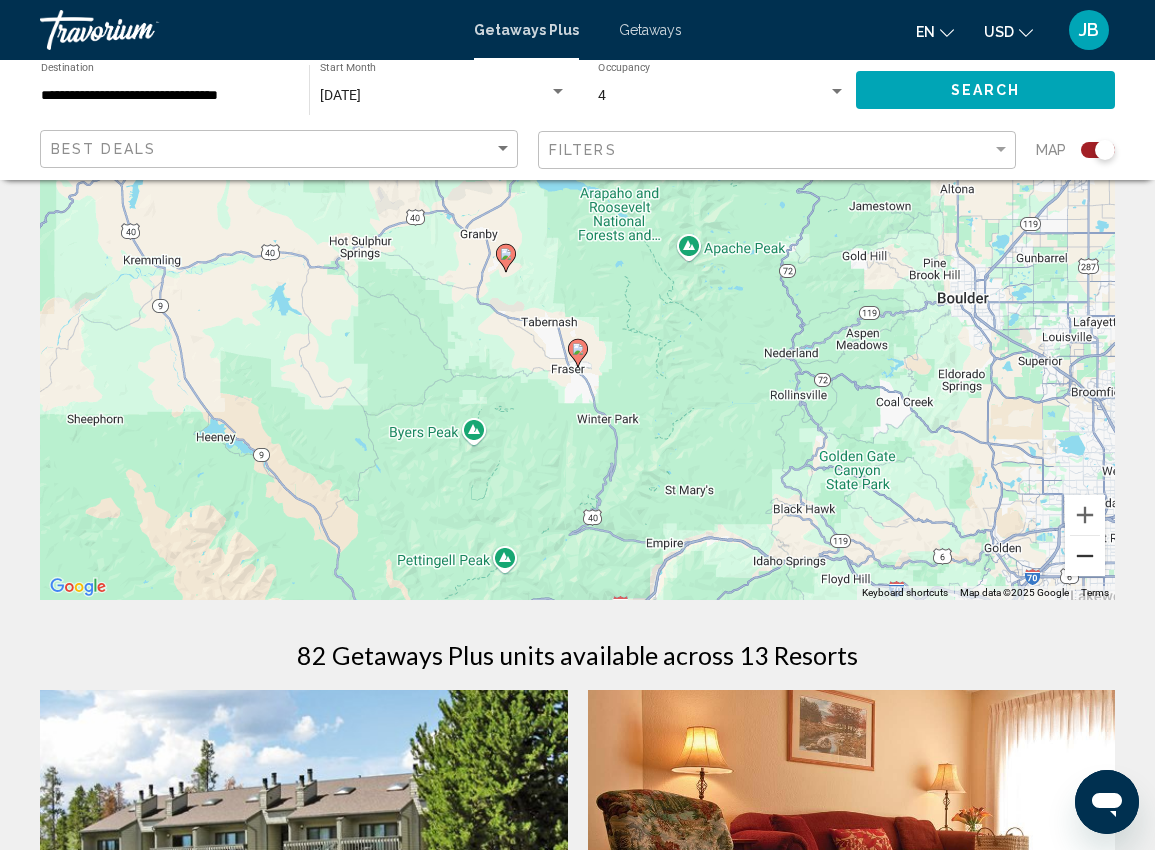 click at bounding box center (1085, 556) 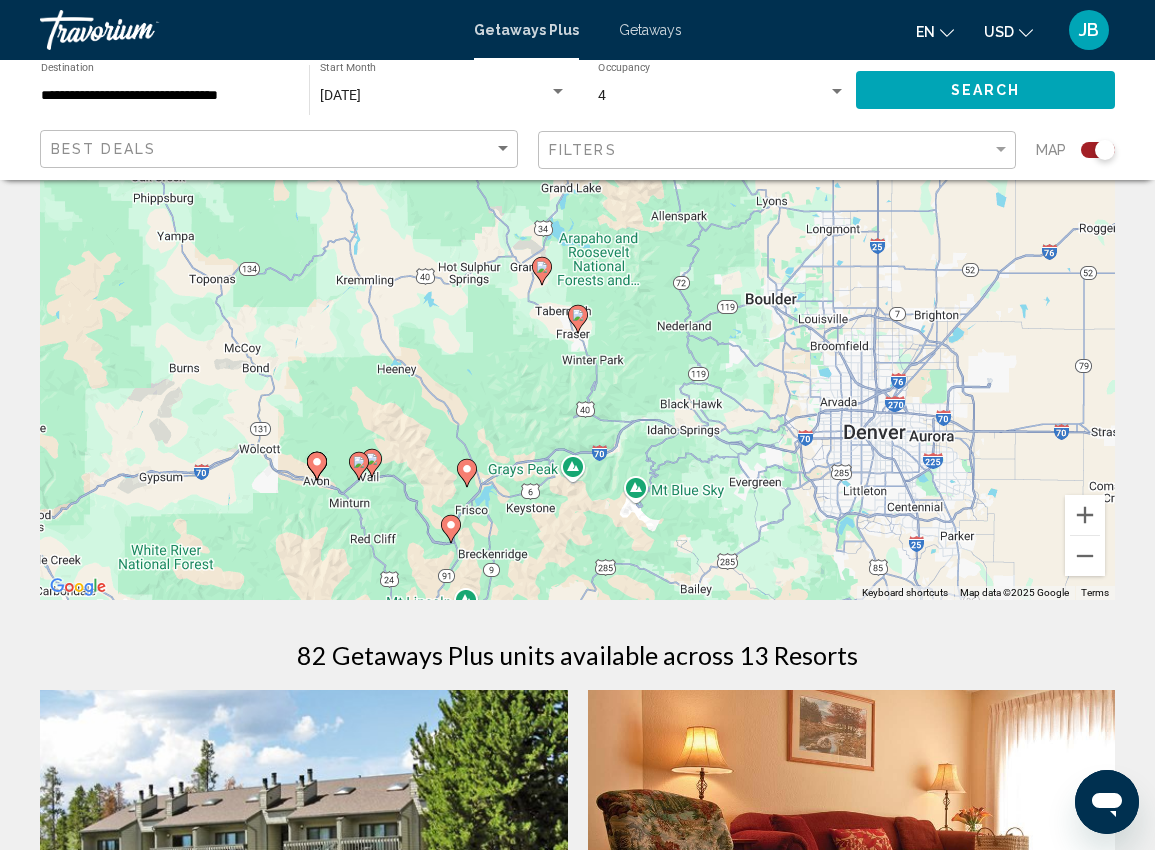 click on "To navigate, press the arrow keys. To activate drag with keyboard, press Alt + Enter. Once in keyboard drag state, use the arrow keys to move the marker. To complete the drag, press the Enter key. To cancel, press Escape." at bounding box center (577, 300) 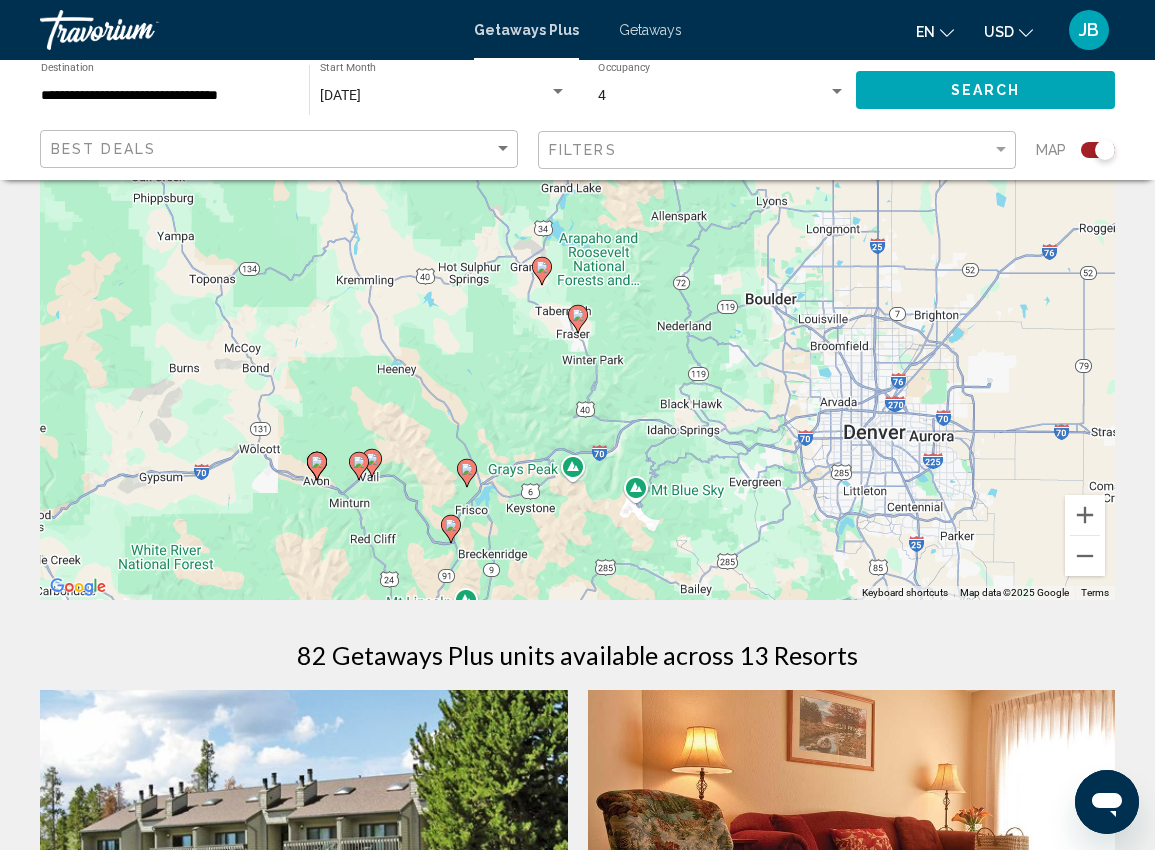 click on "To navigate, press the arrow keys. To activate drag with keyboard, press Alt + Enter. Once in keyboard drag state, use the arrow keys to move the marker. To complete the drag, press the Enter key. To cancel, press Escape." at bounding box center [577, 300] 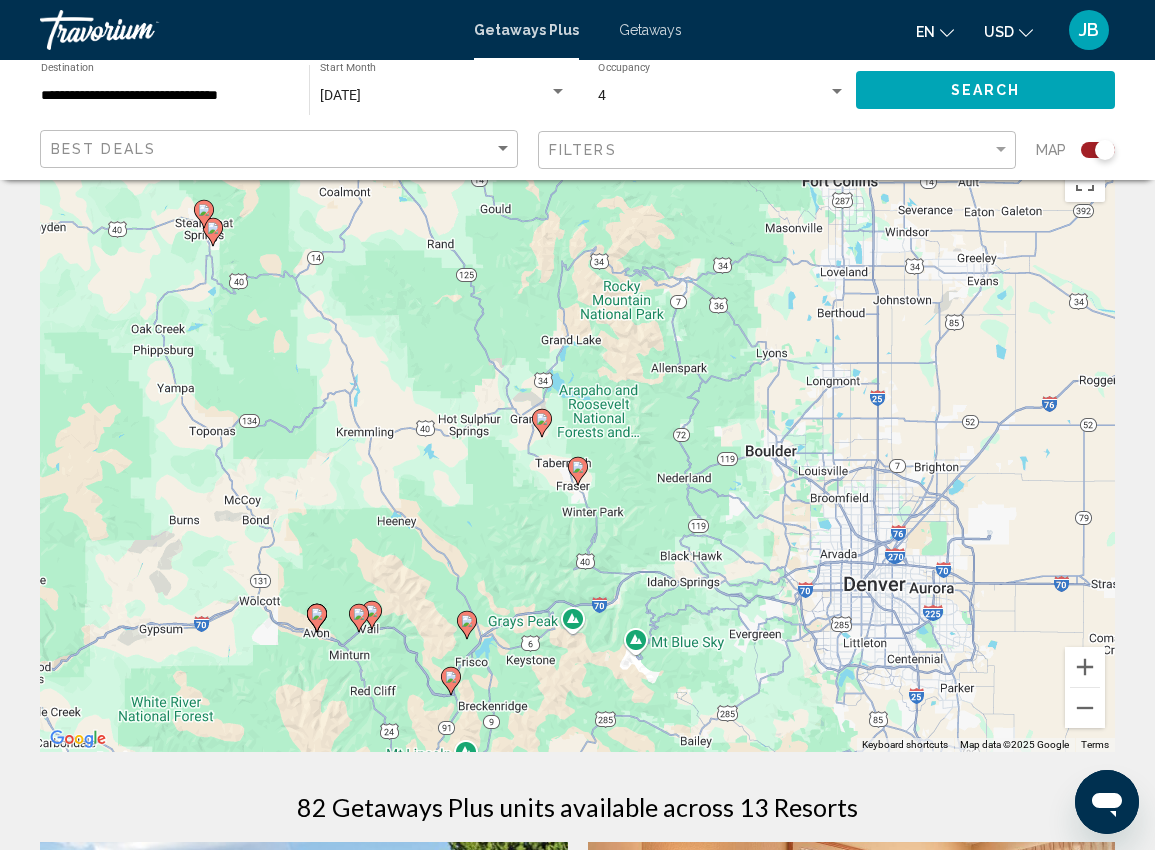 scroll, scrollTop: 0, scrollLeft: 0, axis: both 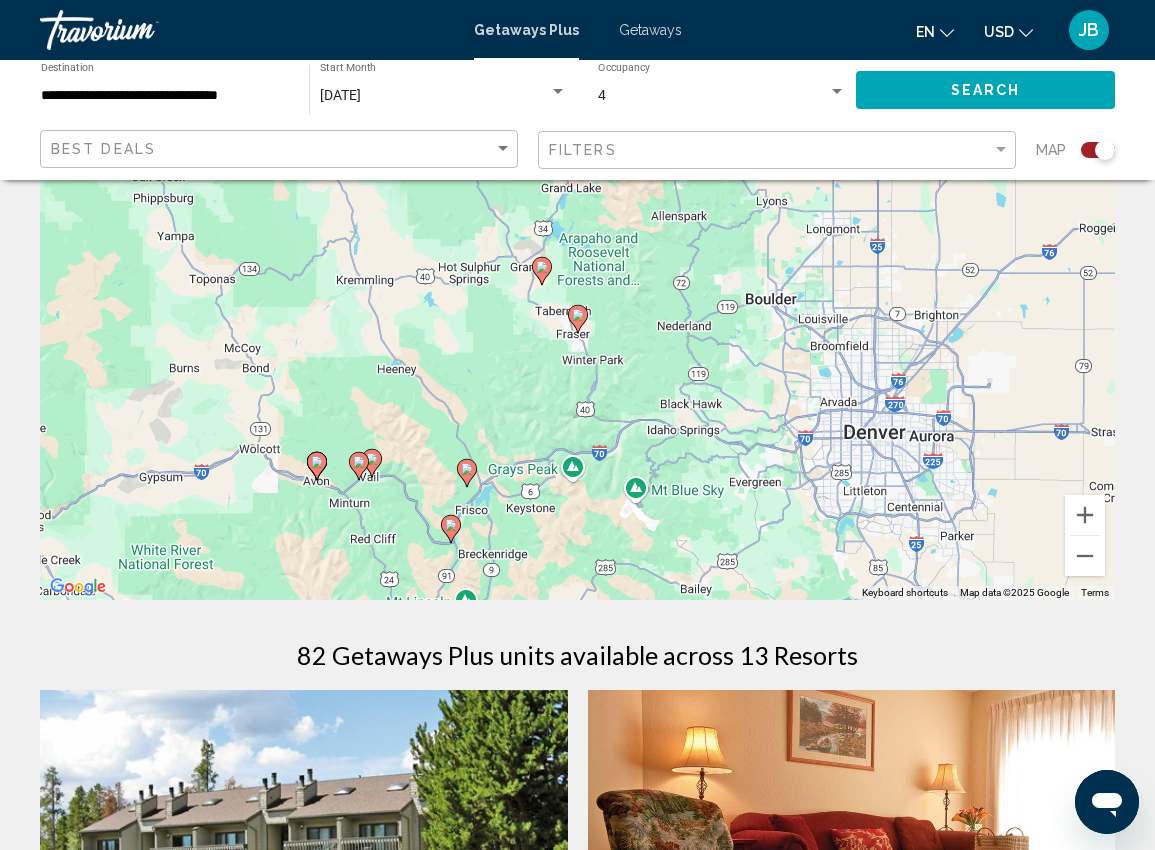 click 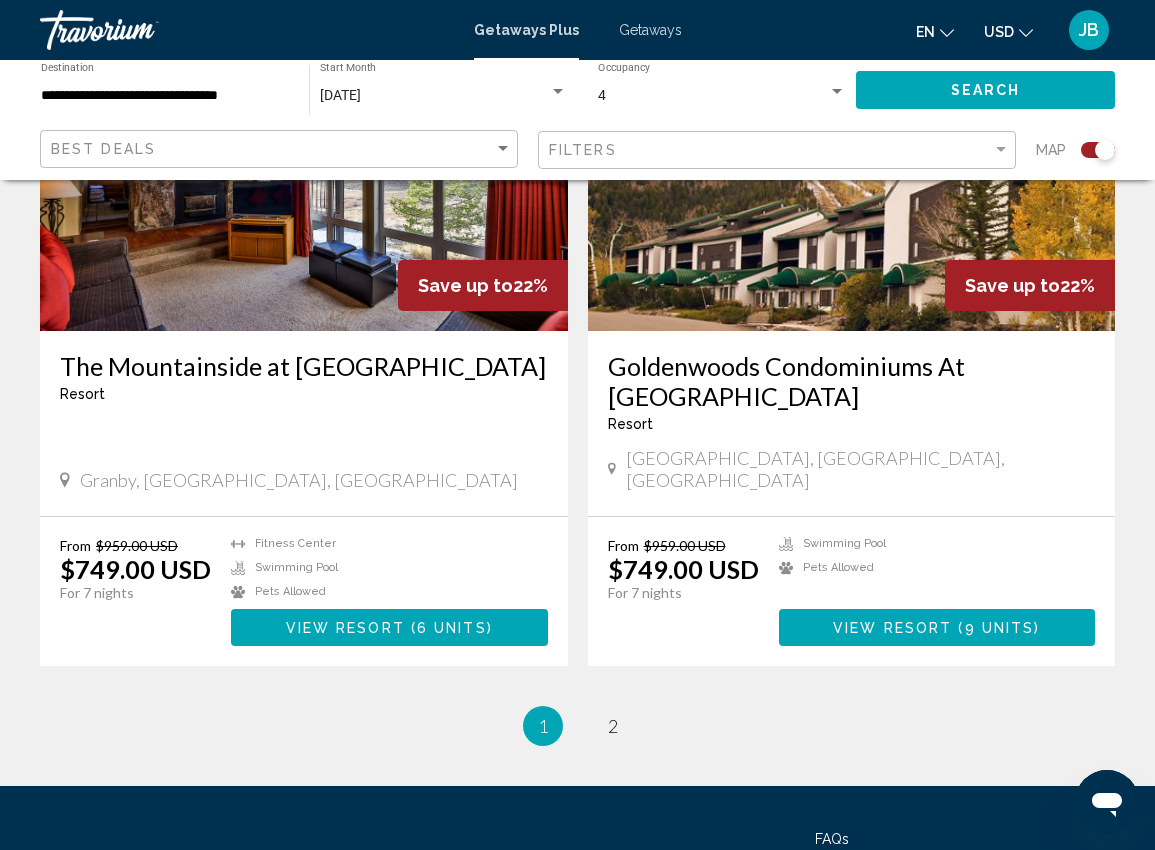scroll, scrollTop: 4285, scrollLeft: 0, axis: vertical 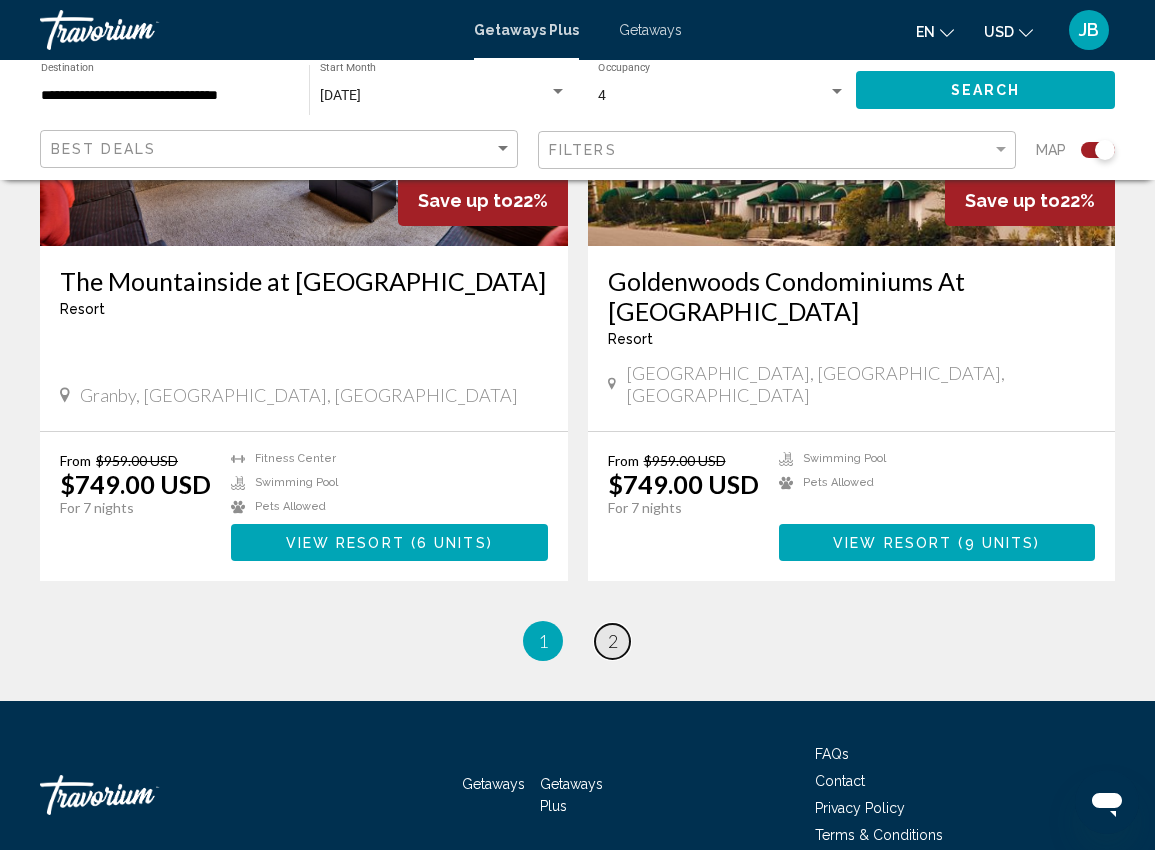 click on "page  2" at bounding box center (612, 641) 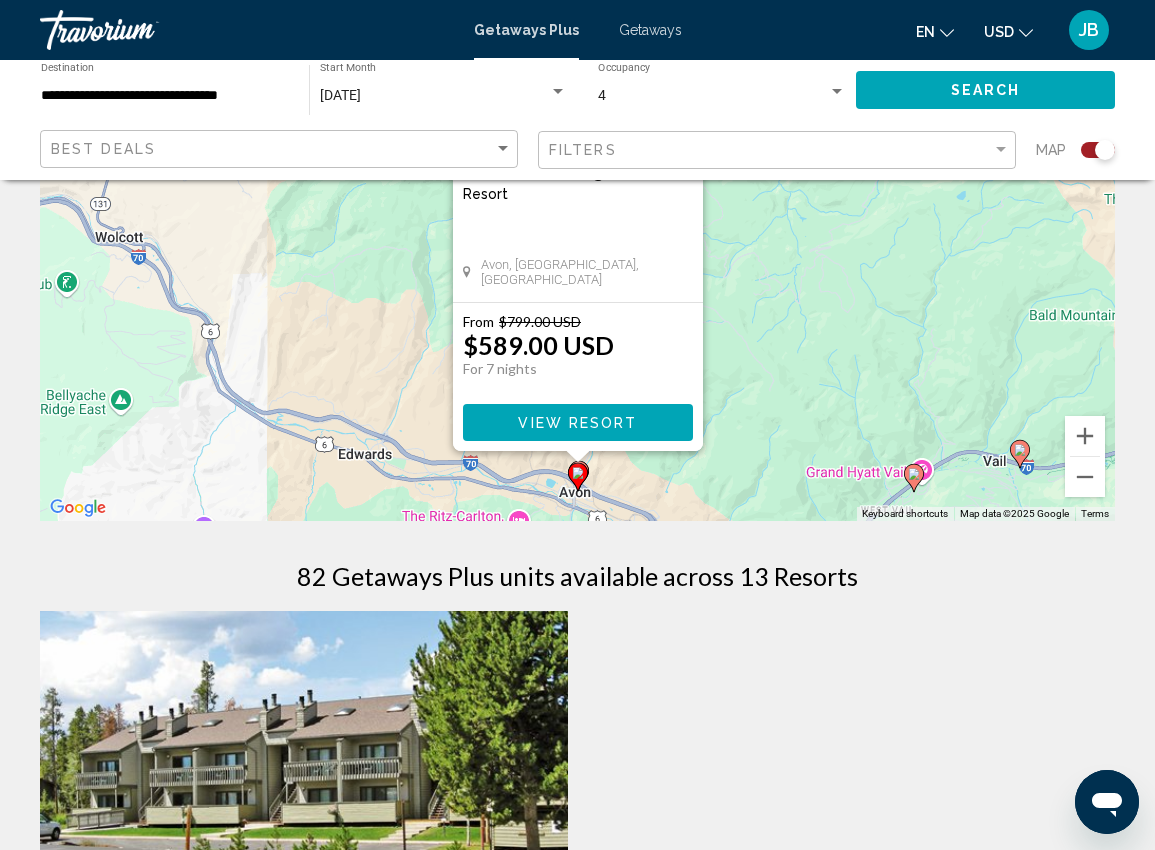 scroll, scrollTop: 0, scrollLeft: 0, axis: both 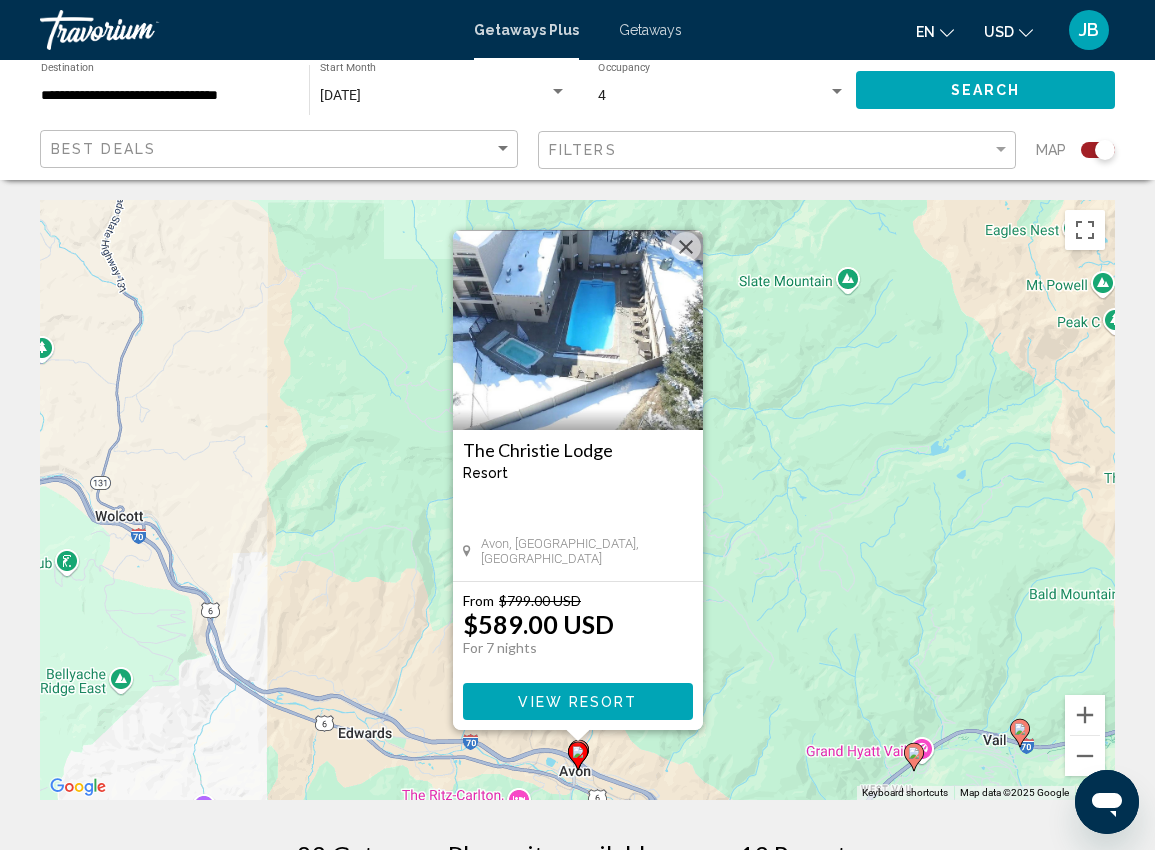 click on "Getaways" at bounding box center (650, 30) 